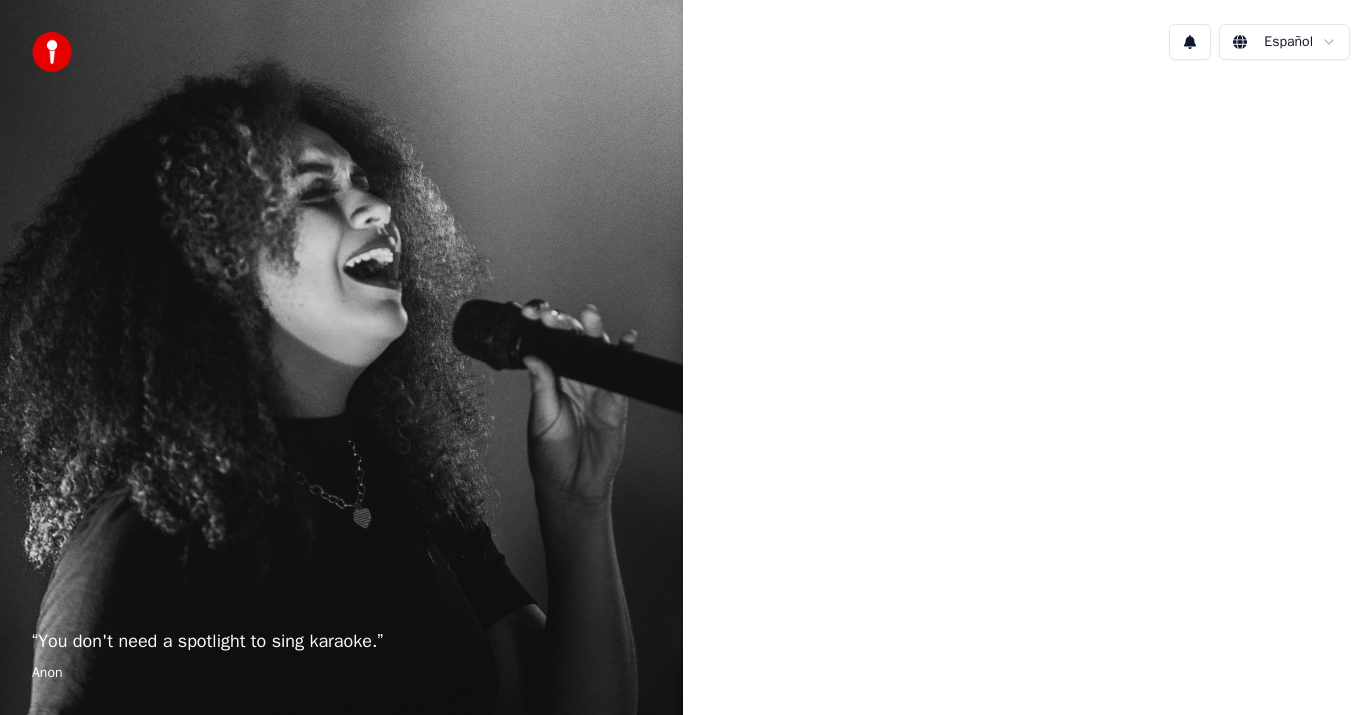 scroll, scrollTop: 0, scrollLeft: 0, axis: both 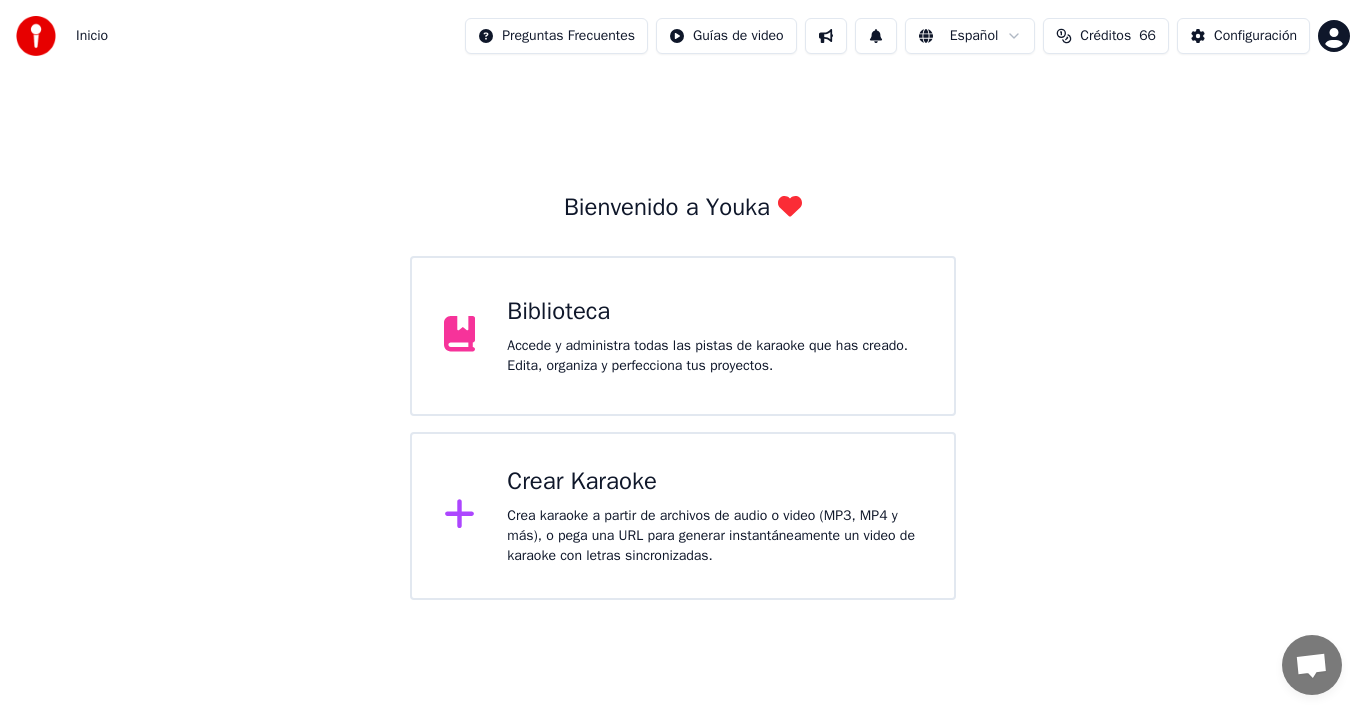 click on "Crea karaoke a partir de archivos de audio o video (MP3, MP4 y más), o pega una URL para generar instantáneamente un video de karaoke con letras sincronizadas." at bounding box center [714, 536] 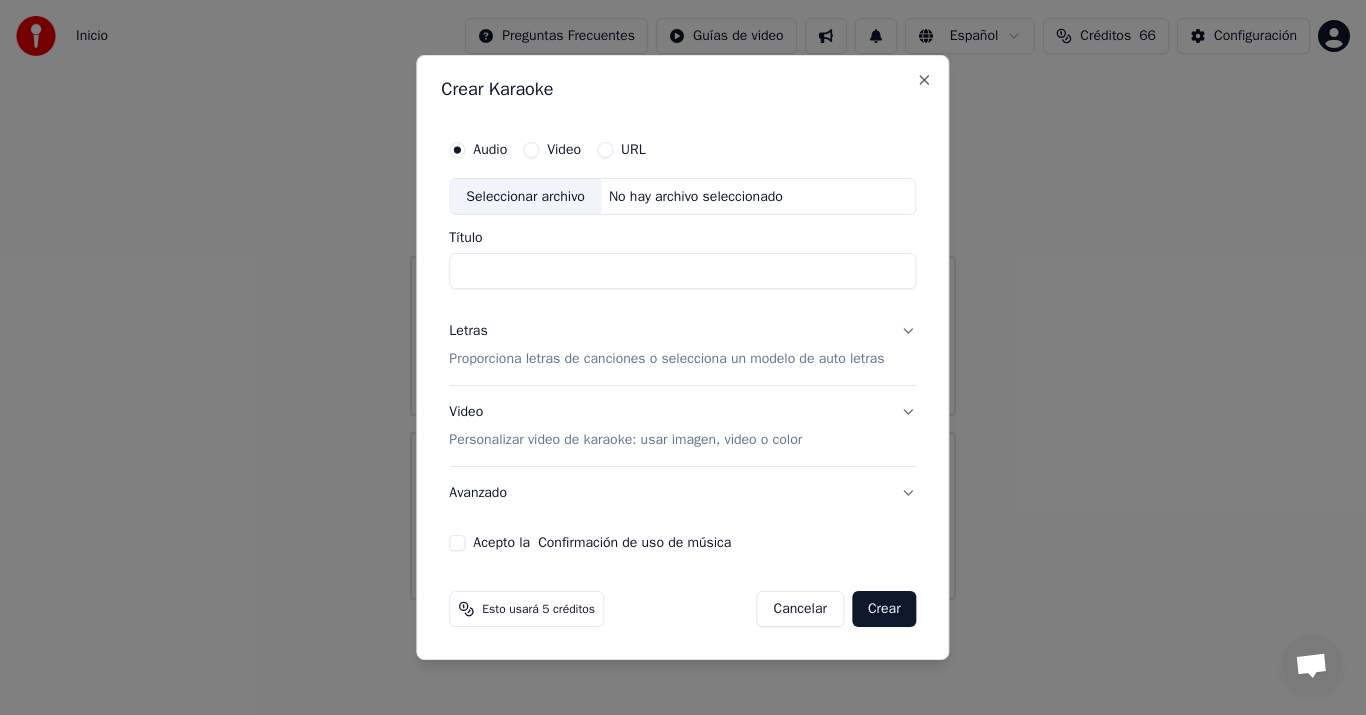 click on "Video" at bounding box center (552, 150) 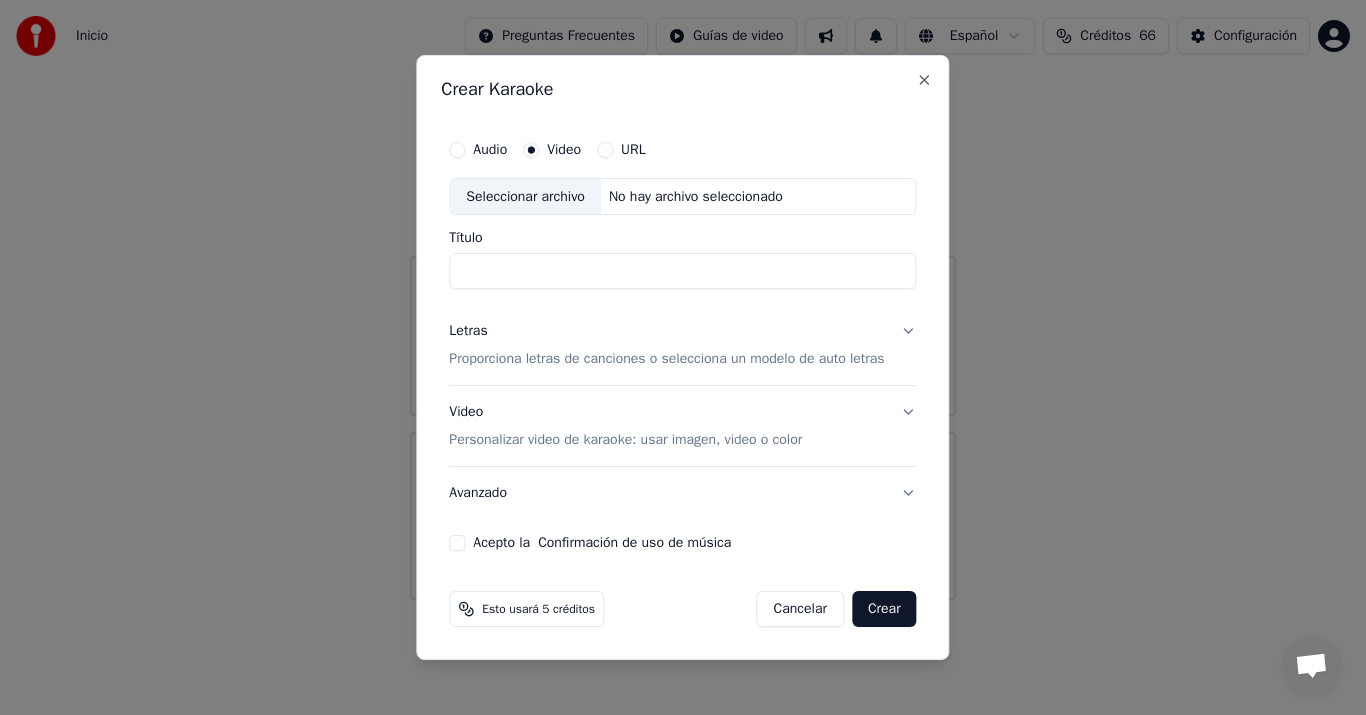 click on "Seleccionar archivo" at bounding box center [525, 197] 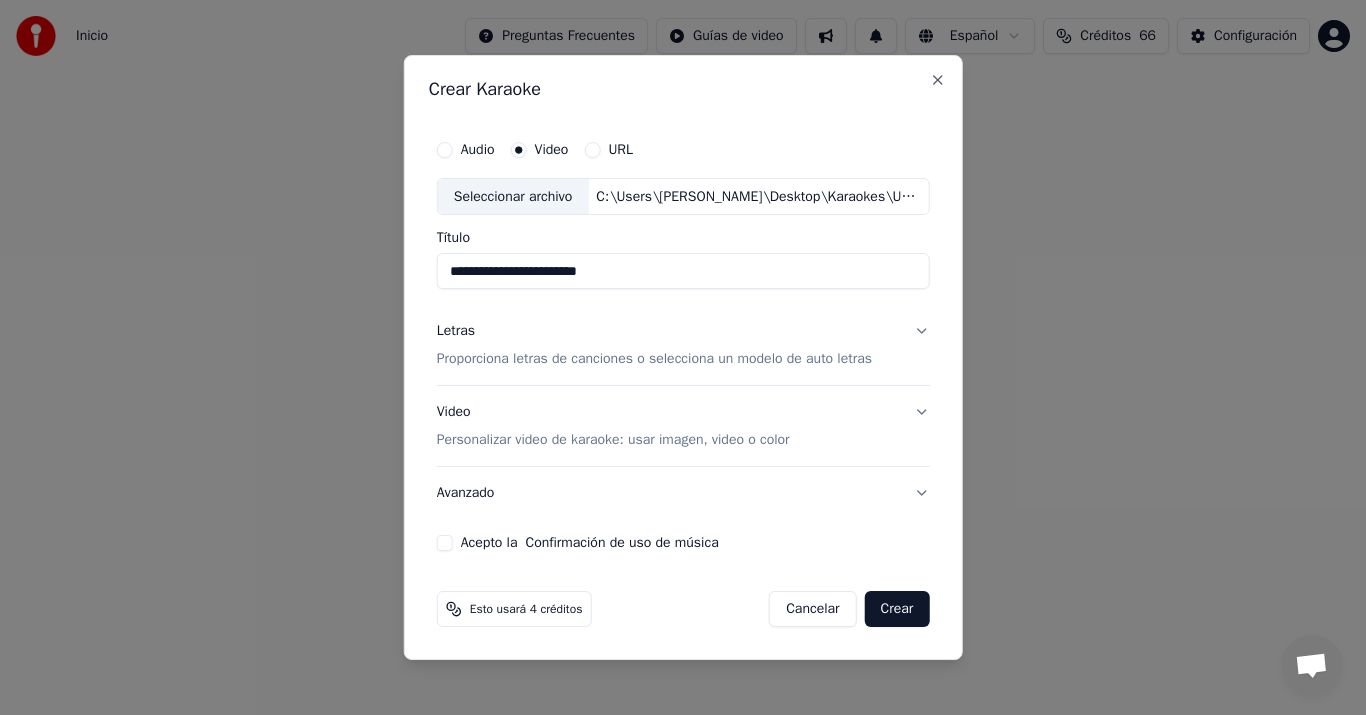 click on "**********" at bounding box center (683, 272) 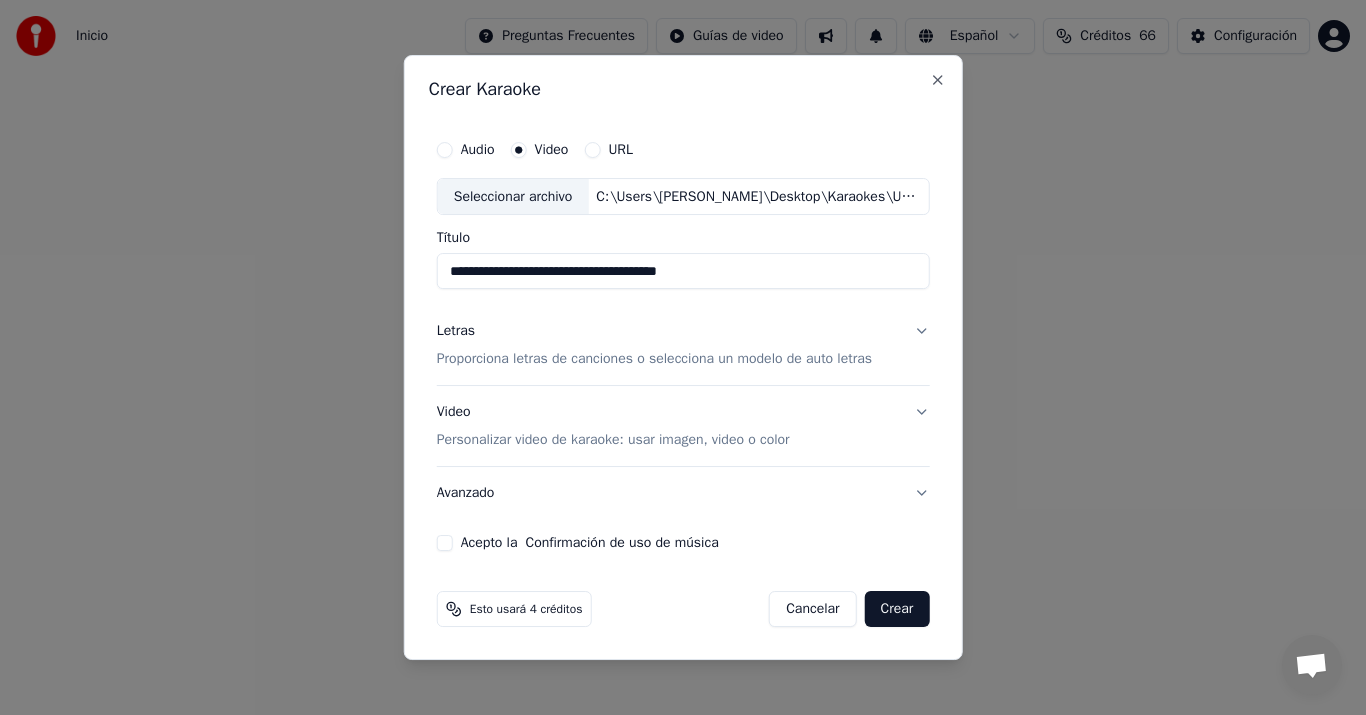 type on "**********" 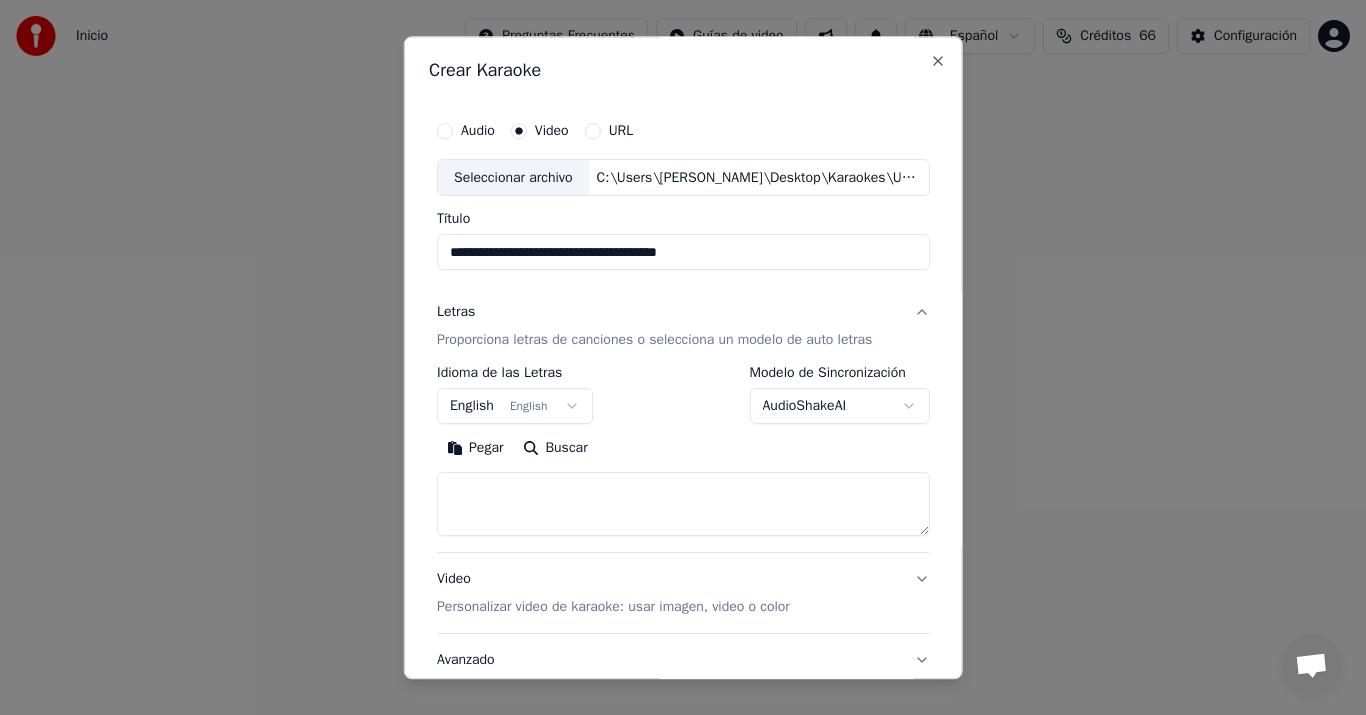 select 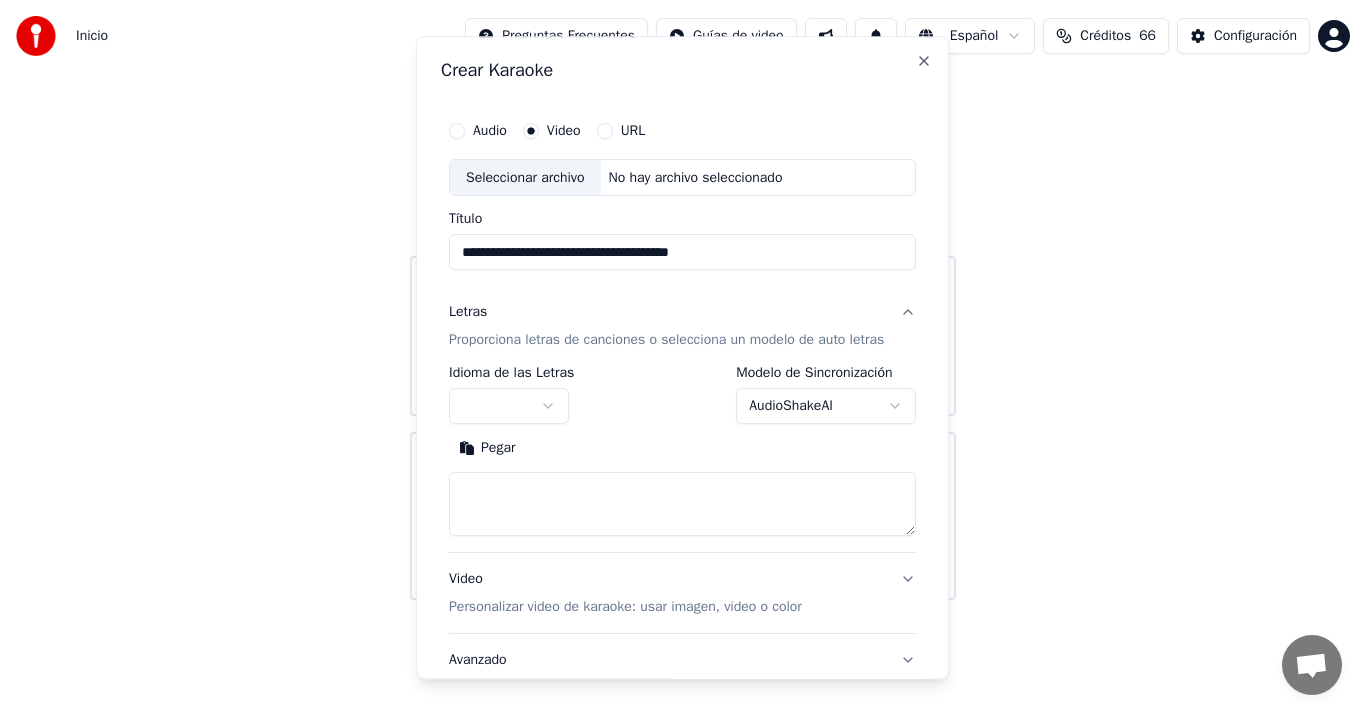 type 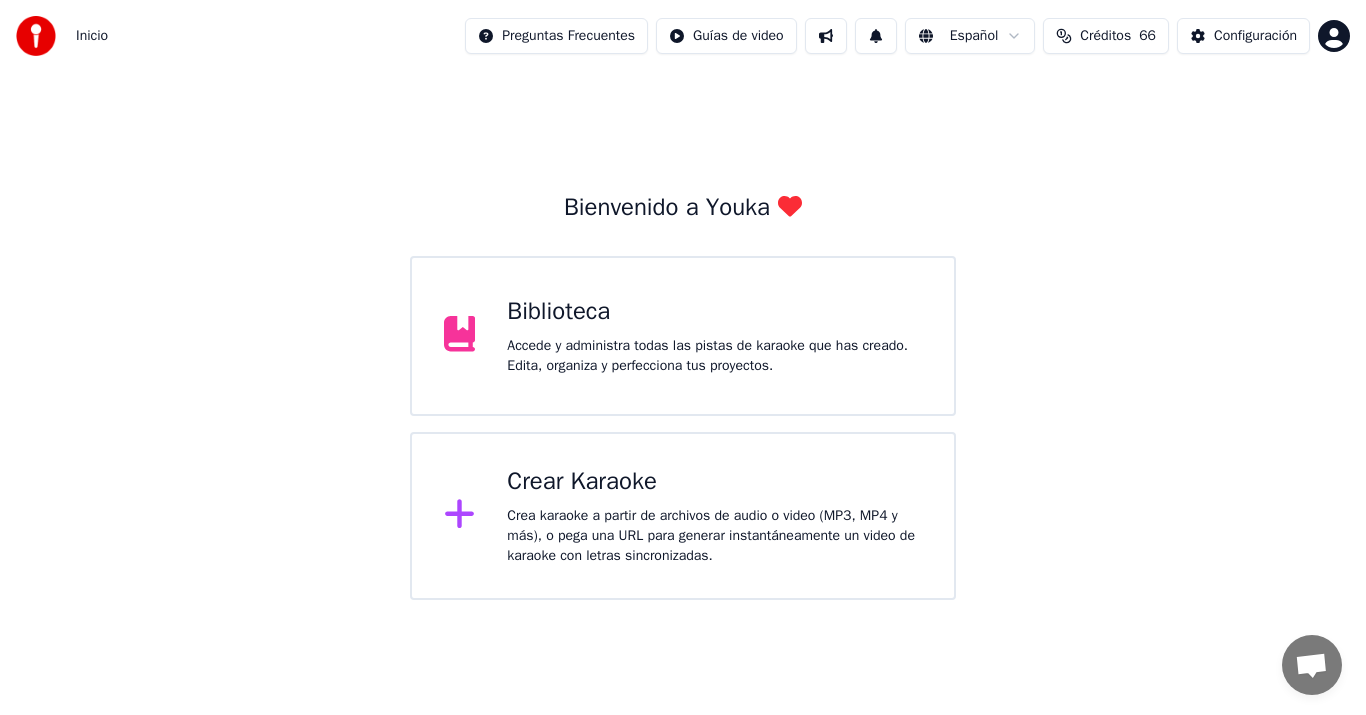 click on "Crear Karaoke" at bounding box center (714, 482) 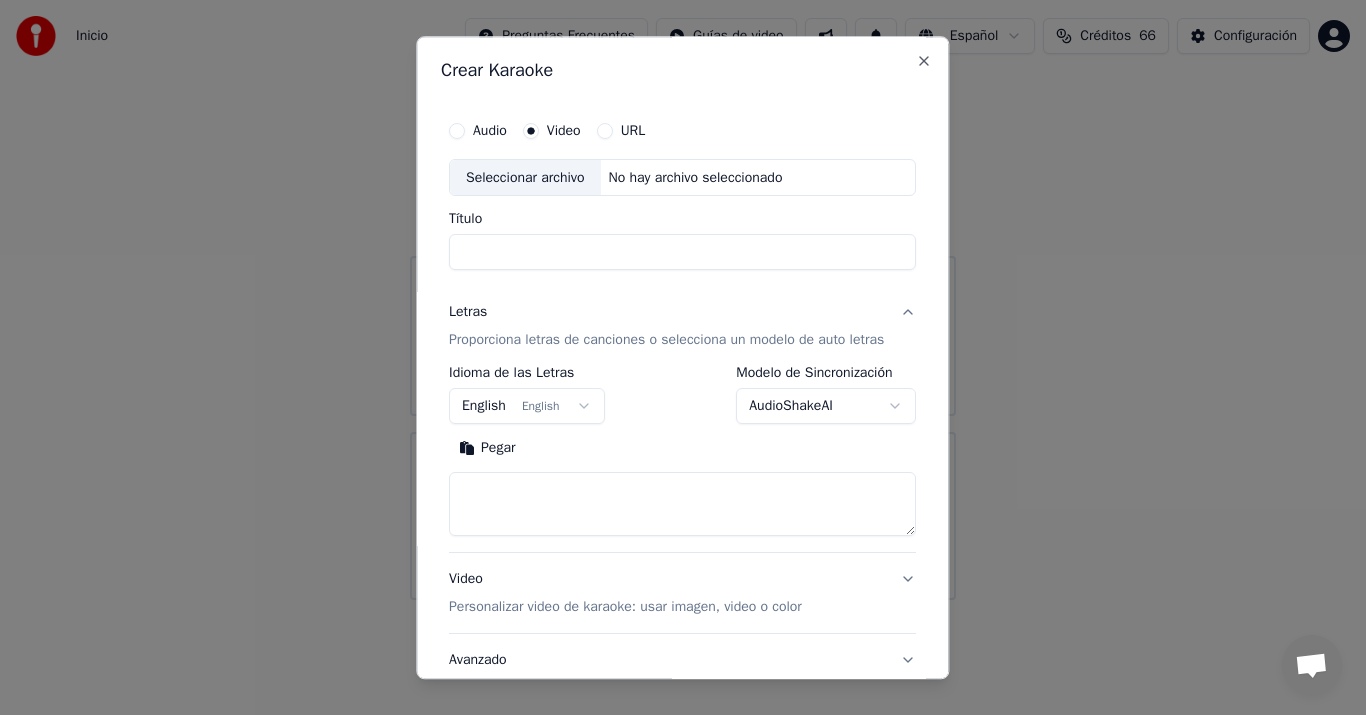 click on "Seleccionar archivo" at bounding box center (525, 178) 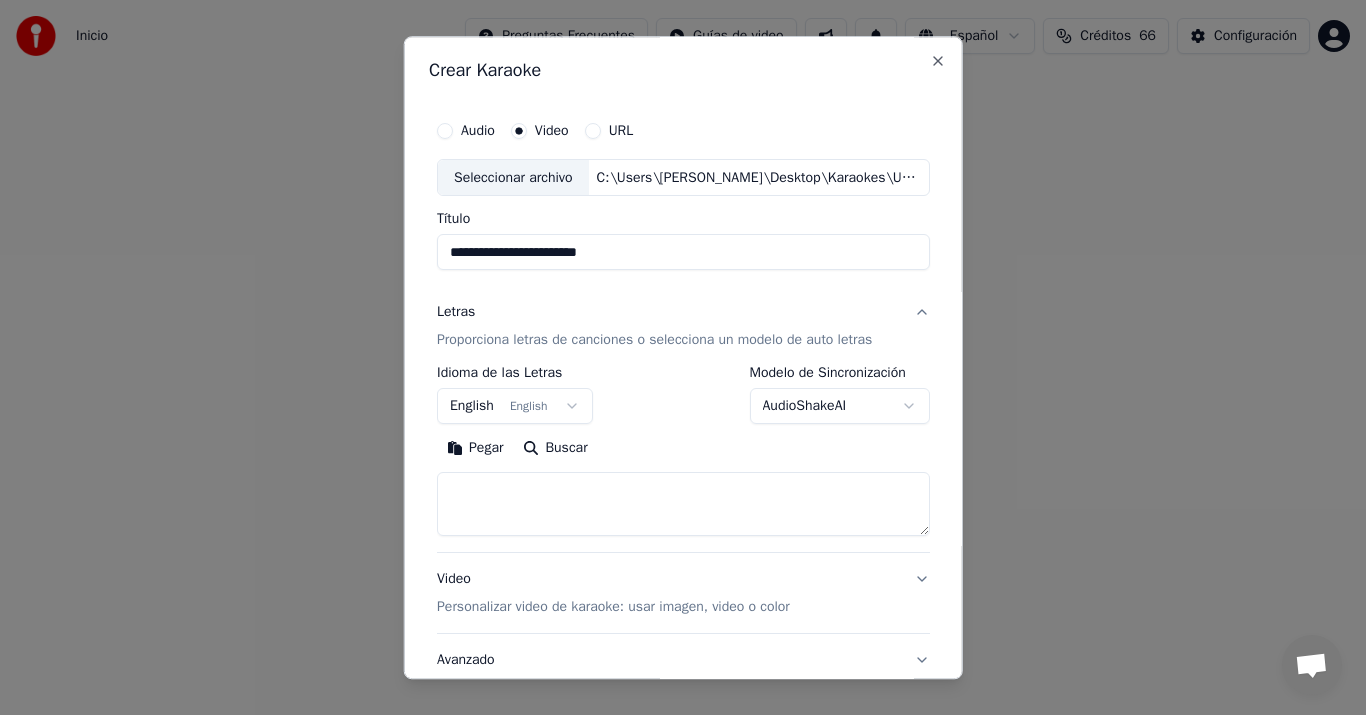 click on "**********" at bounding box center [683, 253] 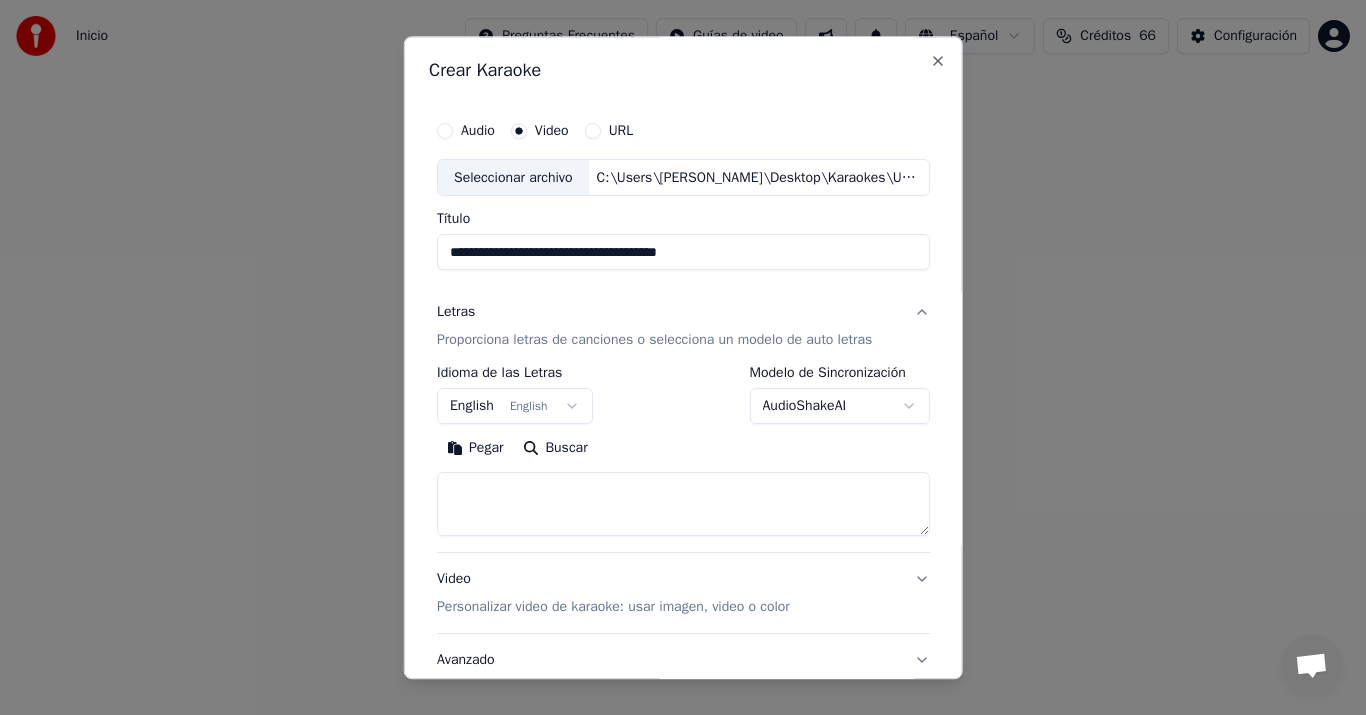 type on "**********" 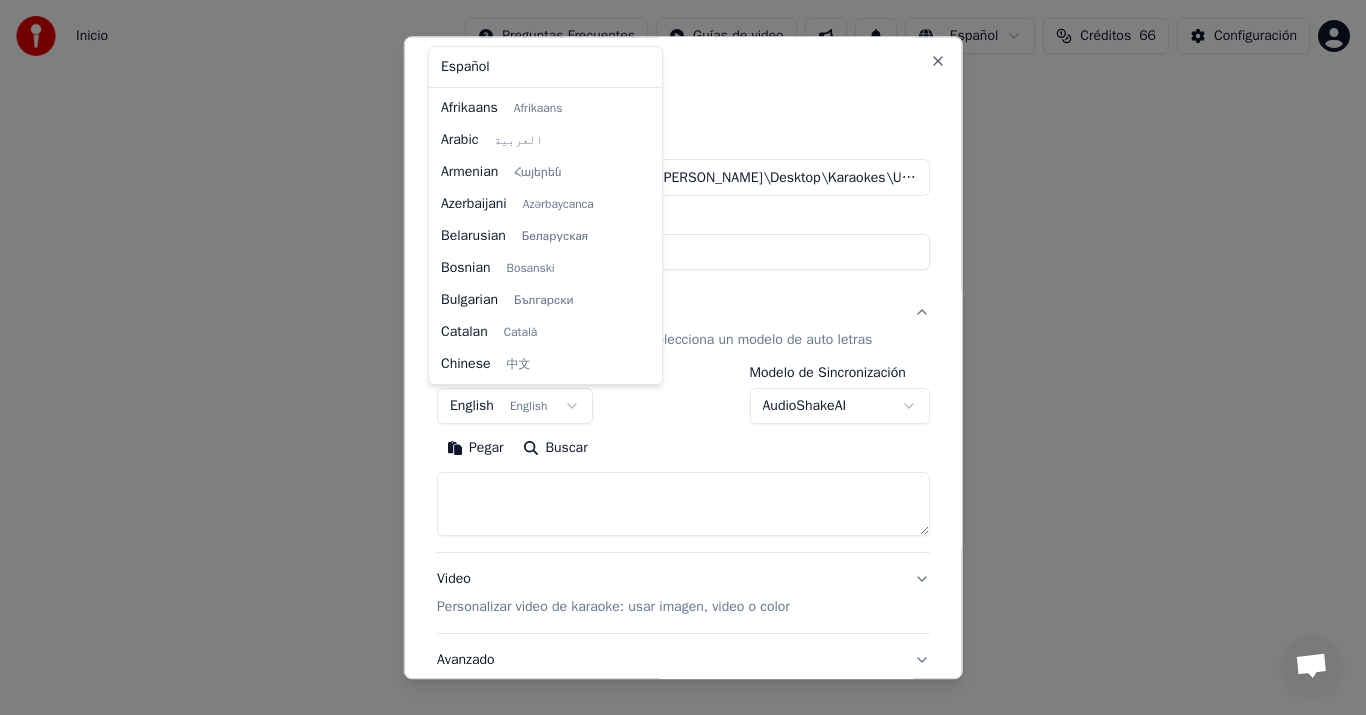 click on "Inicio Preguntas Frecuentes Guías de video Español Créditos 66 Configuración Bienvenido a Youka Biblioteca Accede y administra todas las pistas de karaoke que has creado. Edita, organiza y perfecciona tus proyectos. Crear Karaoke Crea karaoke a partir de archivos de audio o video (MP3, MP4 y más), o pega una URL para generar instantáneamente un video de karaoke con letras sincronizadas. Conversación [PERSON_NAME] de Youka Desktop Más canales Continuar en Correo electrónico Red fuera de línea. Reconectando... Por ahora no se pueden recibir ni enviar mensajes. Youka Desktop ¡Hola! ¿En qué te puedo ayudar?  [DATE][PERSON_NAME] puedo cambiar el tono de la canción? [DATE] [PERSON_NAME][DATE][PERSON_NAME] Por supuesto, tienes control de tono en el reproductor cerca del volumen. [DATE] Enviar un archivo Insertar un emoji Enviar un archivo Grabar mensaje de audio We run on Crisp Crear Karaoke Audio Video URL Seleccionar archivo C:\Users\[PERSON_NAME]\Desktop\Karaokes\Una Vieja Canción De Amor.mp4 Título Letras English English" at bounding box center (683, 300) 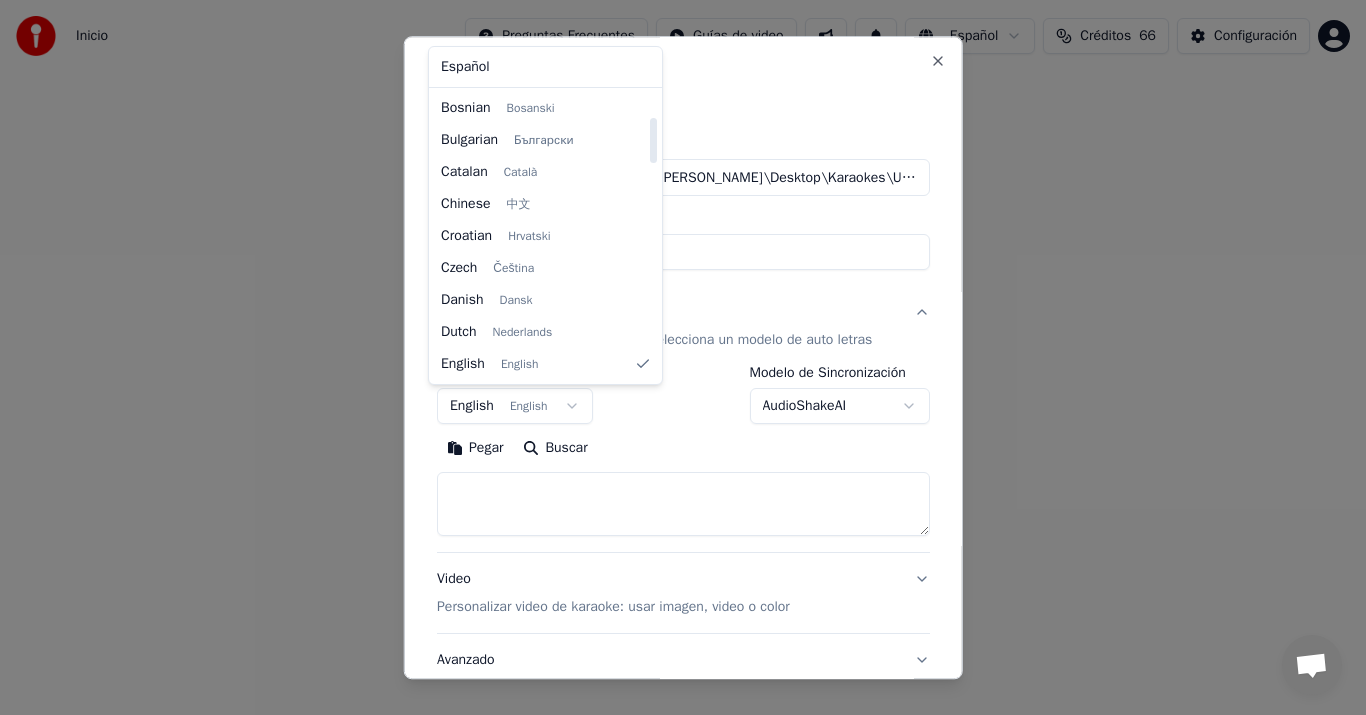 select on "**" 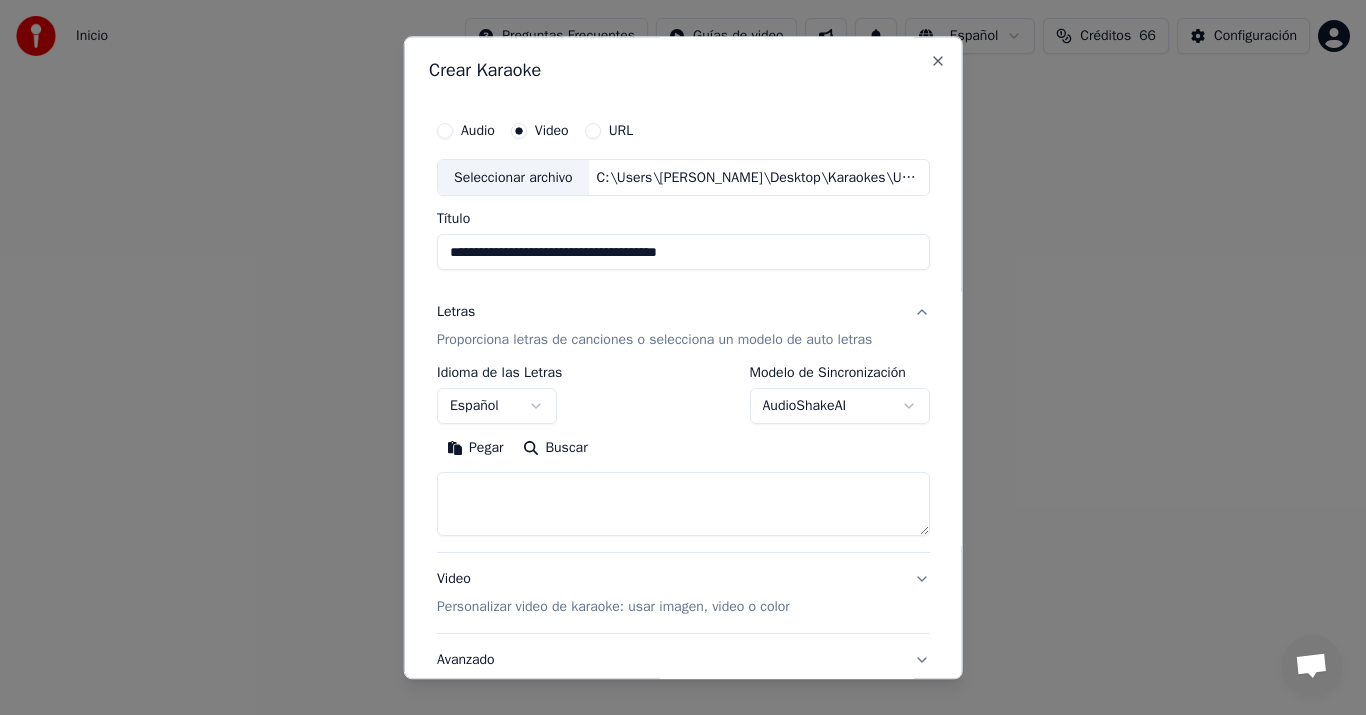 click on "Pegar" at bounding box center (475, 449) 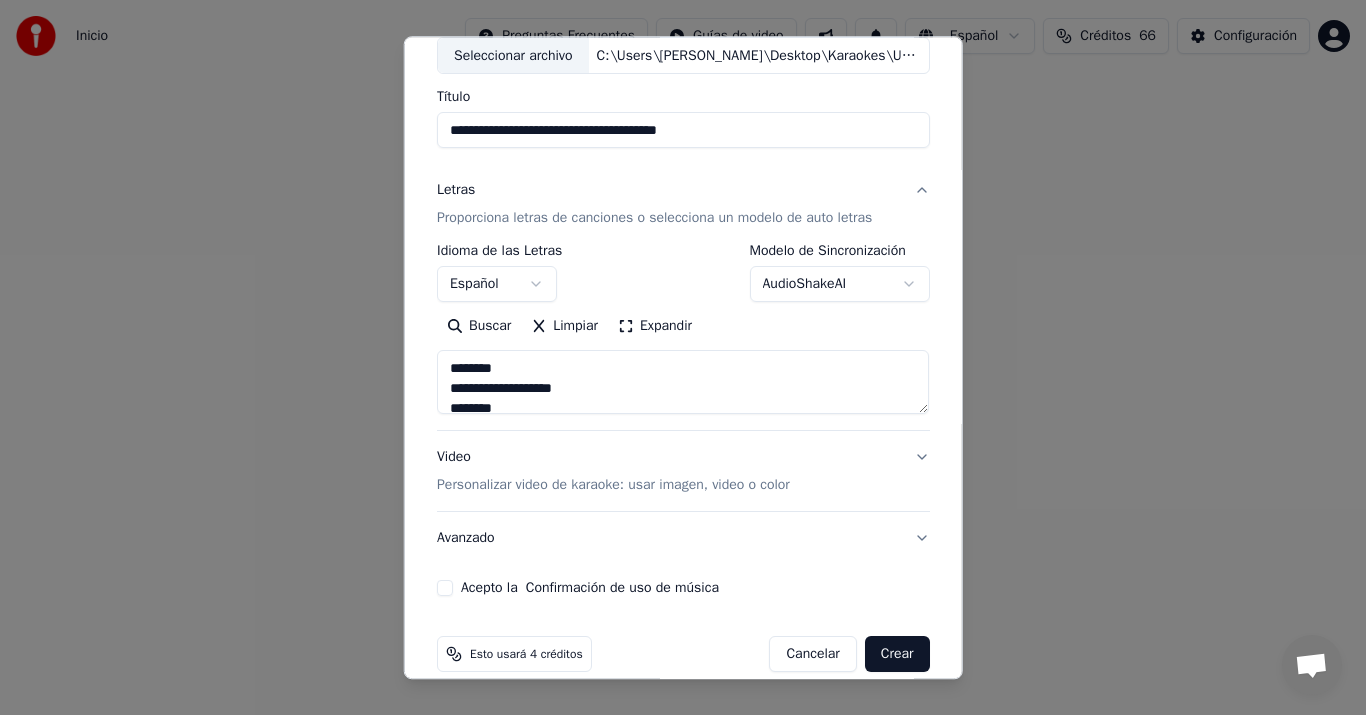 scroll, scrollTop: 148, scrollLeft: 0, axis: vertical 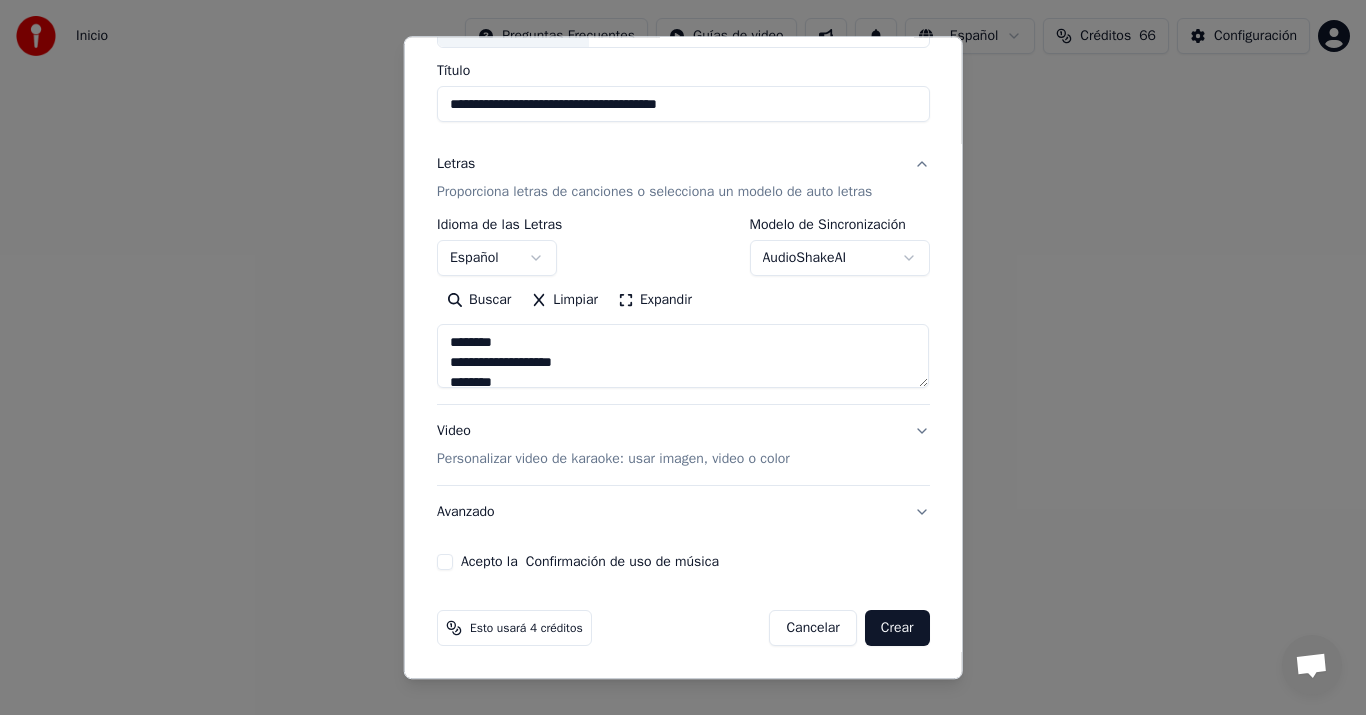 click on "Personalizar video de karaoke: usar imagen, video o color" at bounding box center (613, 460) 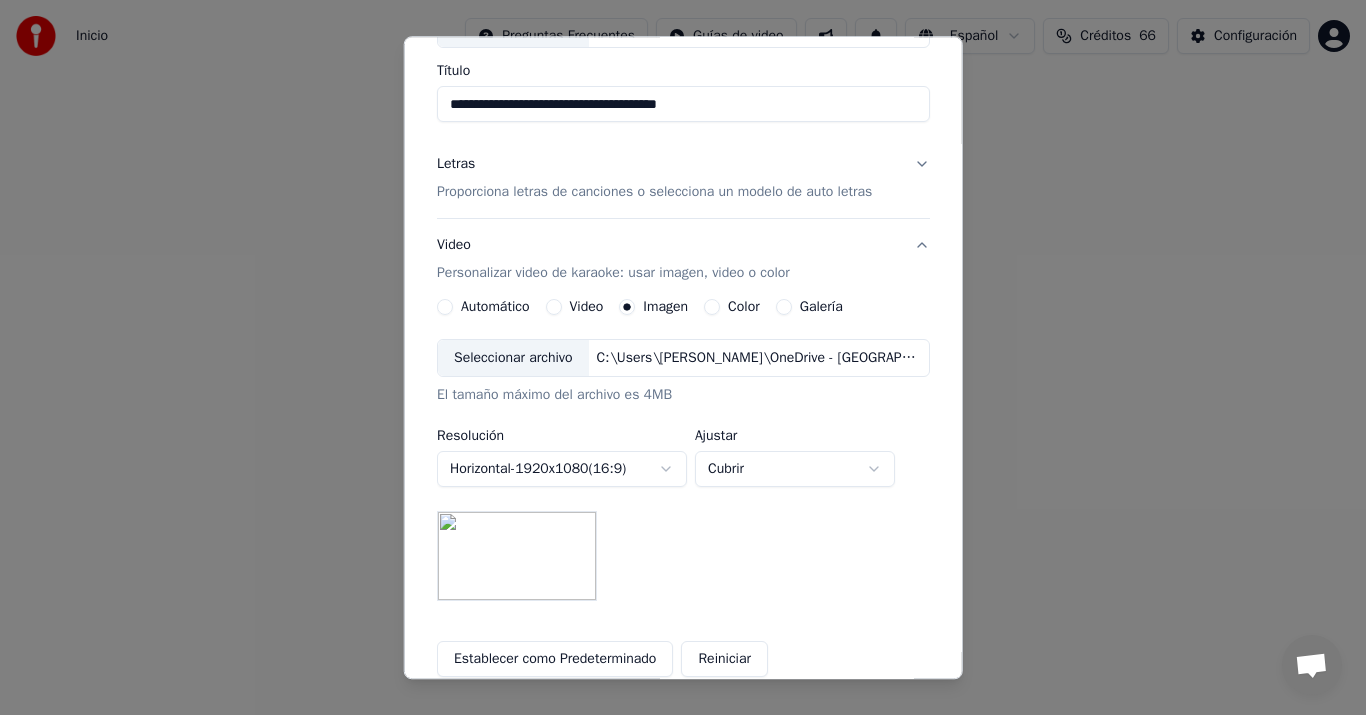 click on "Seleccionar archivo" at bounding box center (513, 359) 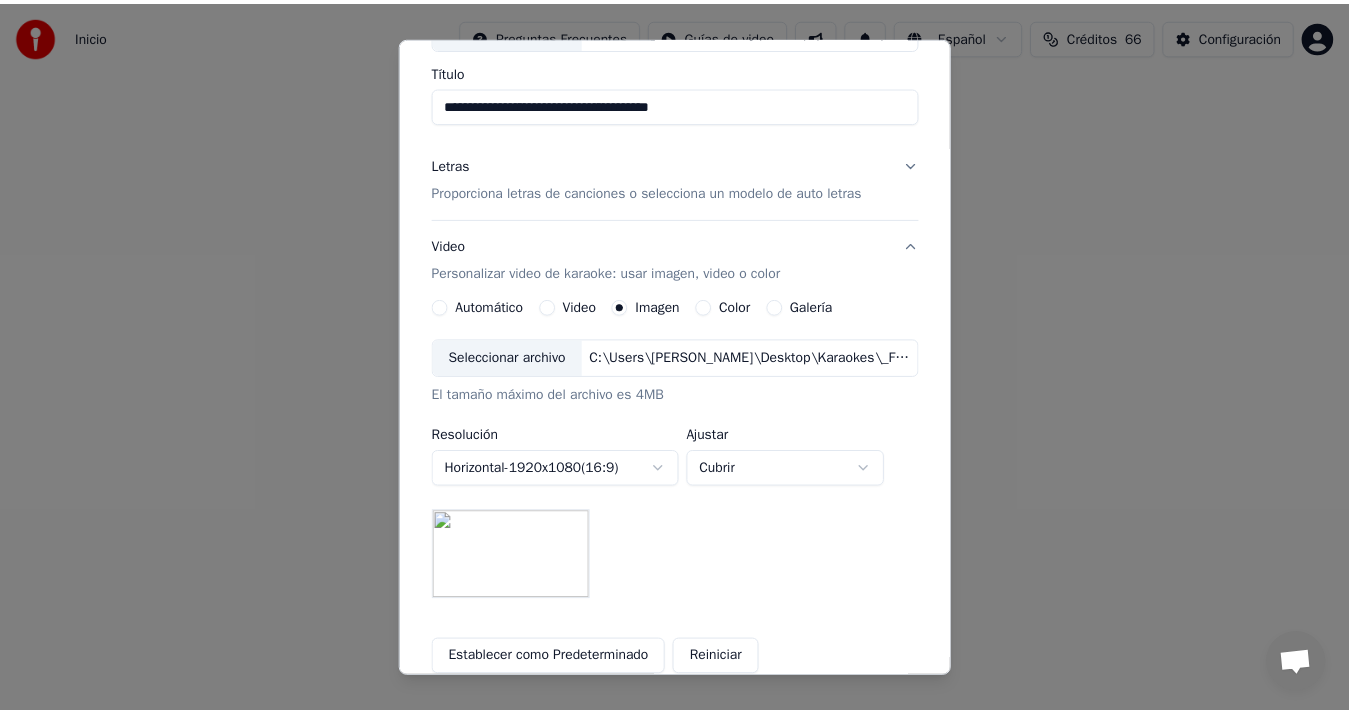 scroll, scrollTop: 356, scrollLeft: 0, axis: vertical 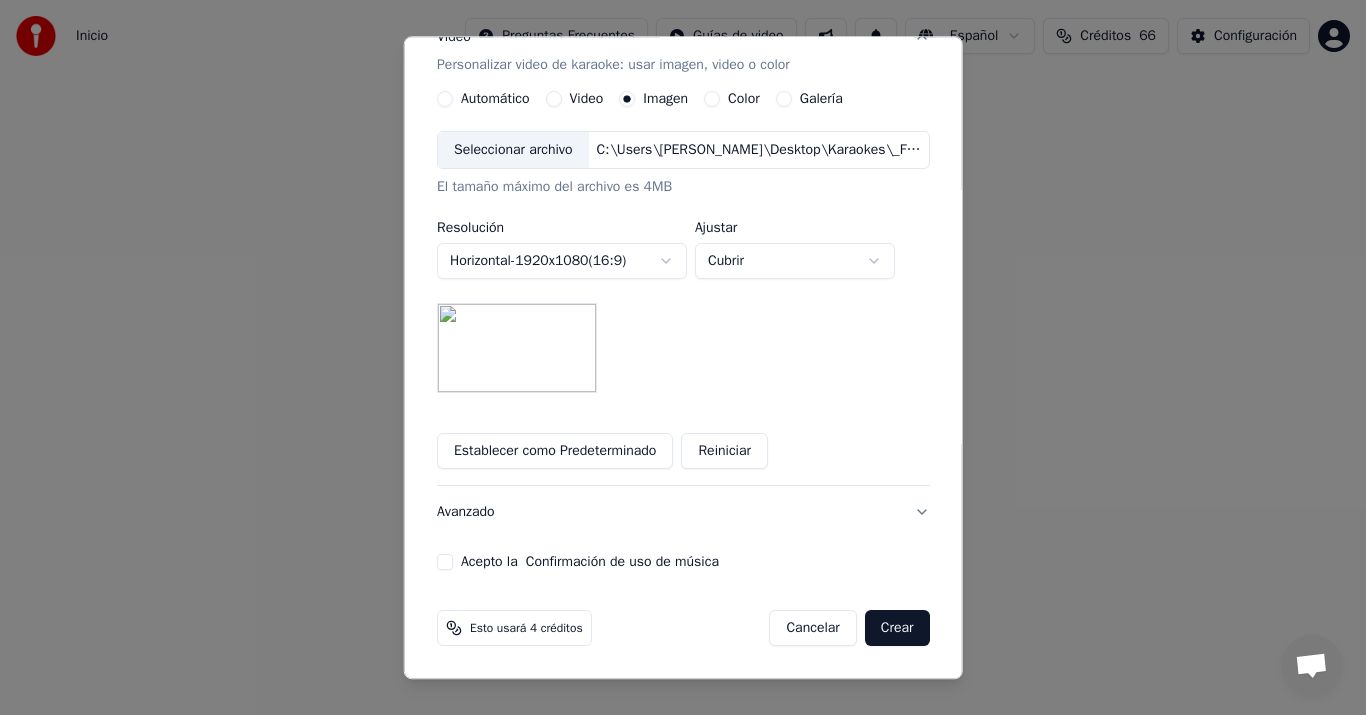 click on "Acepto la   Confirmación de uso de música" at bounding box center (445, 563) 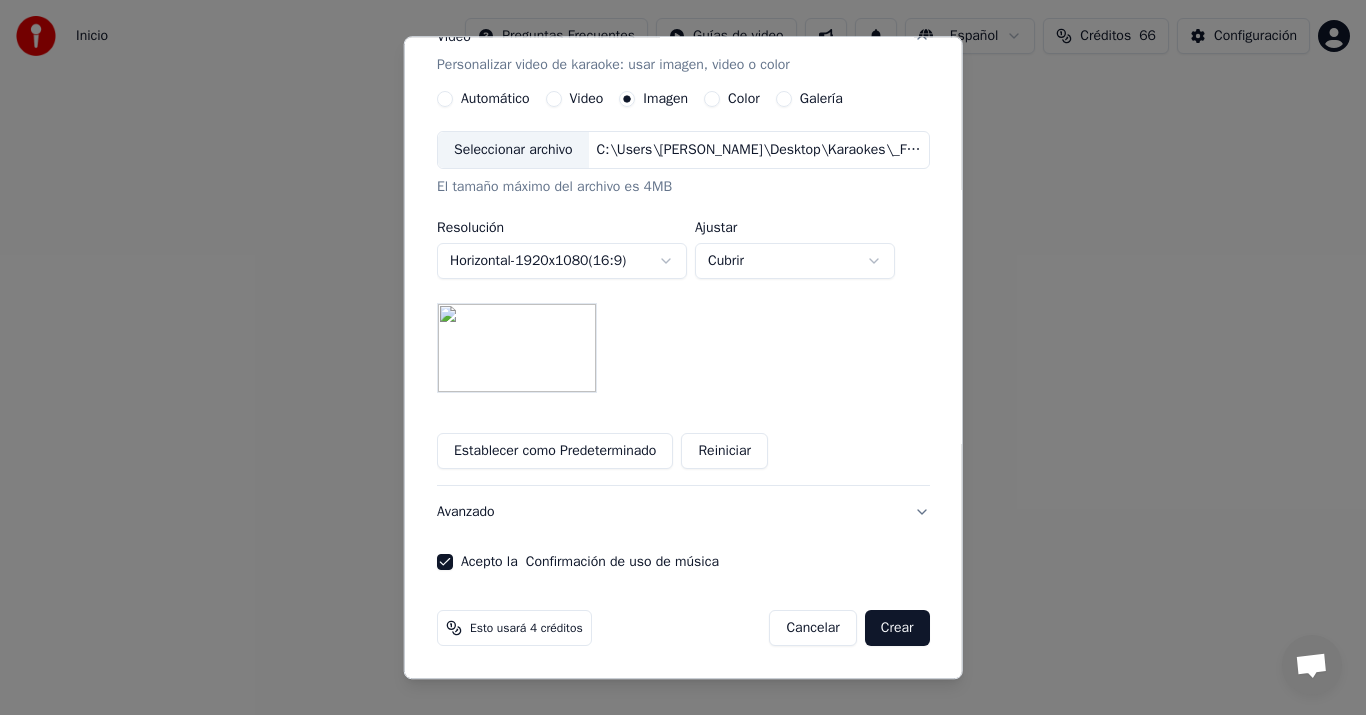 click on "Crear" at bounding box center [897, 629] 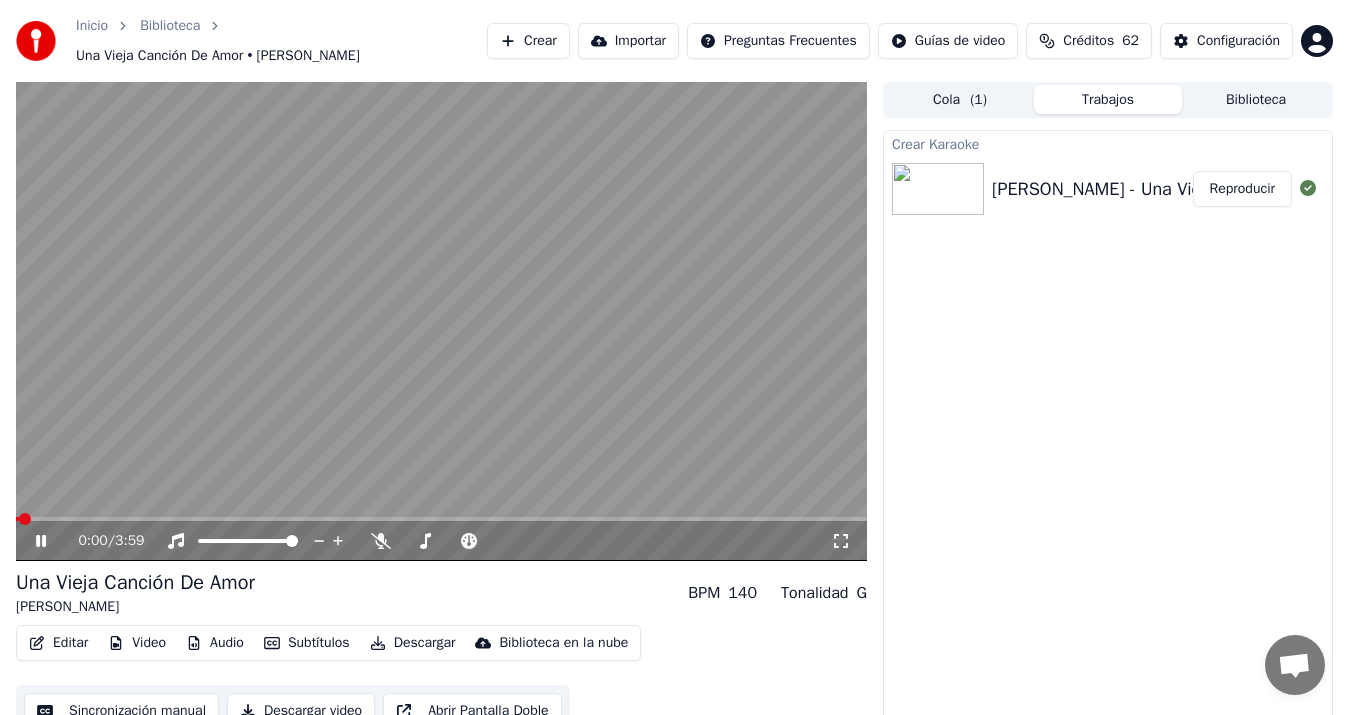 scroll, scrollTop: 23, scrollLeft: 0, axis: vertical 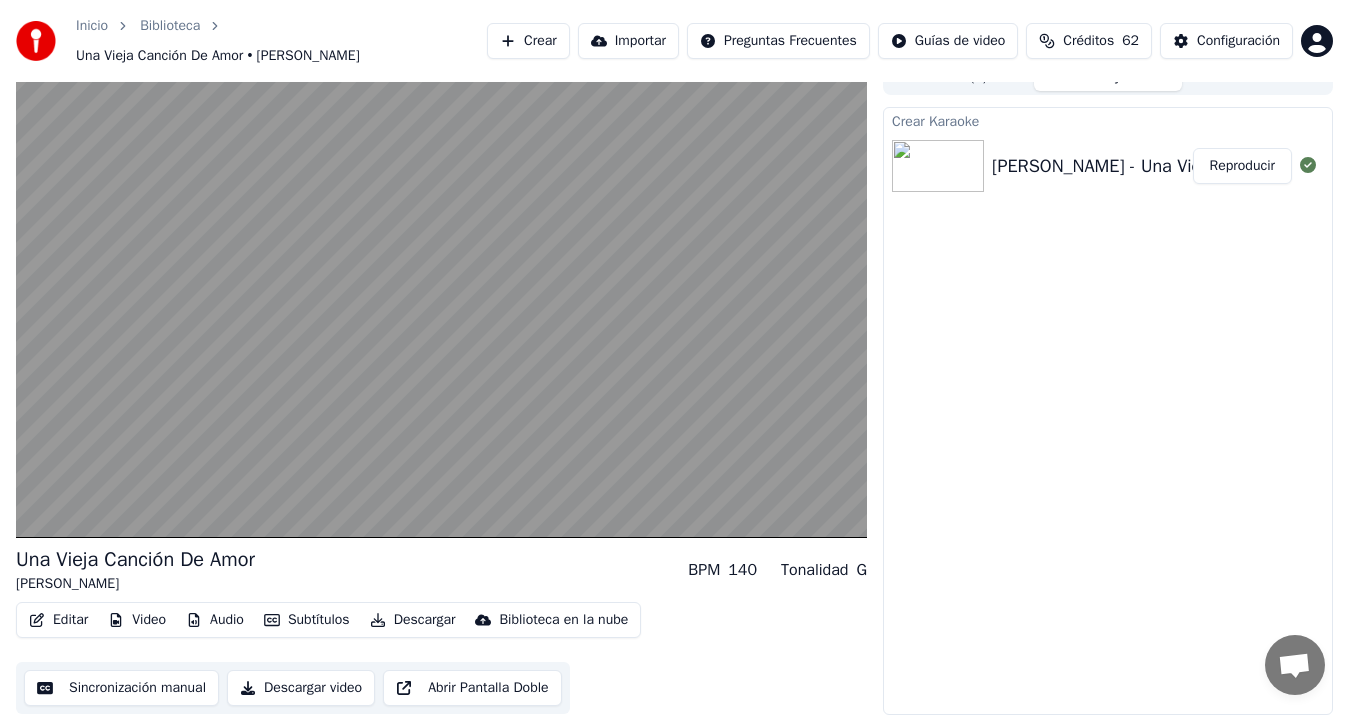 click on "Sincronización manual" at bounding box center [121, 688] 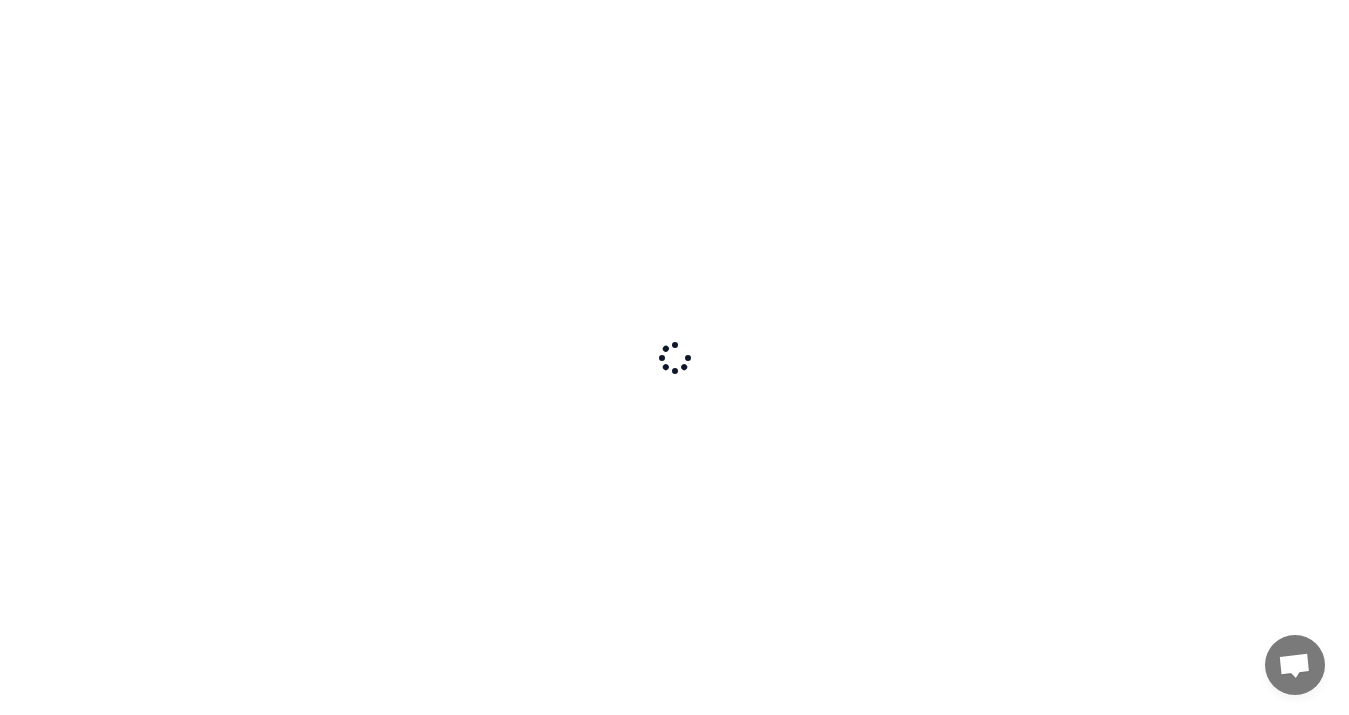 scroll, scrollTop: 0, scrollLeft: 0, axis: both 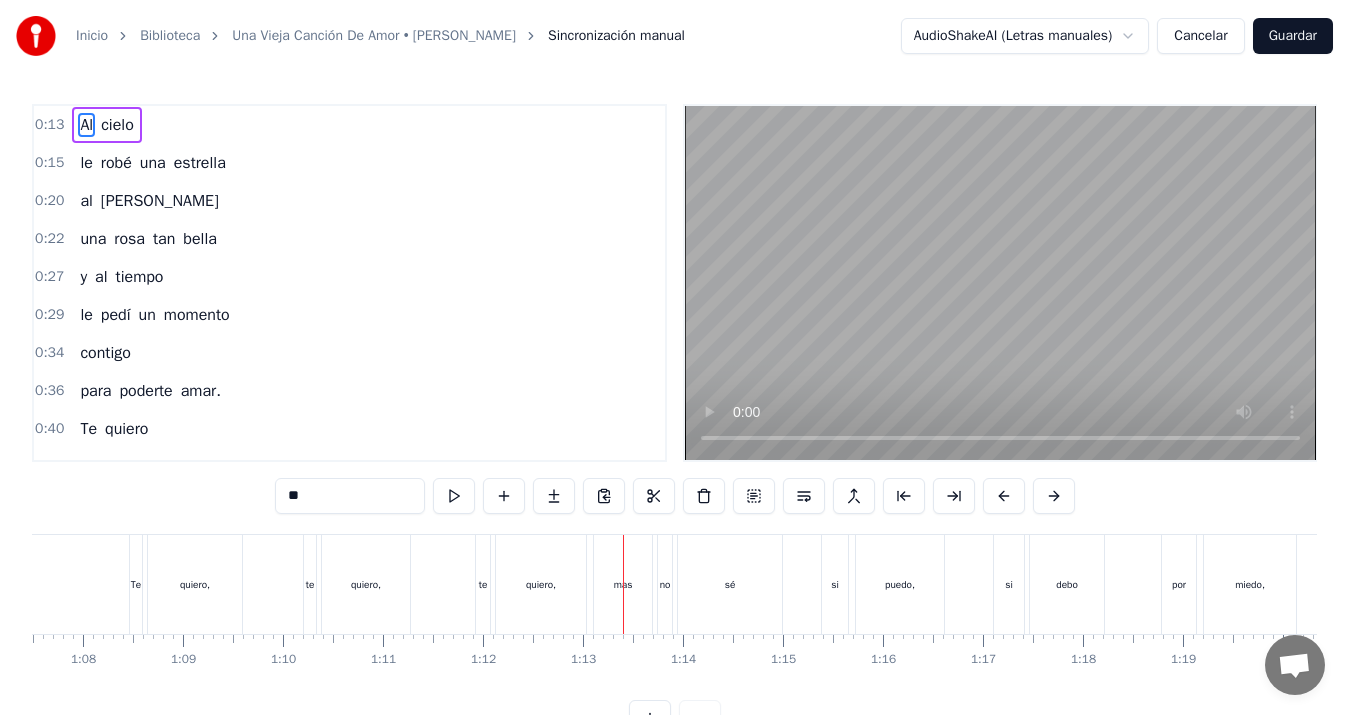 click on "quiero," at bounding box center (195, 584) 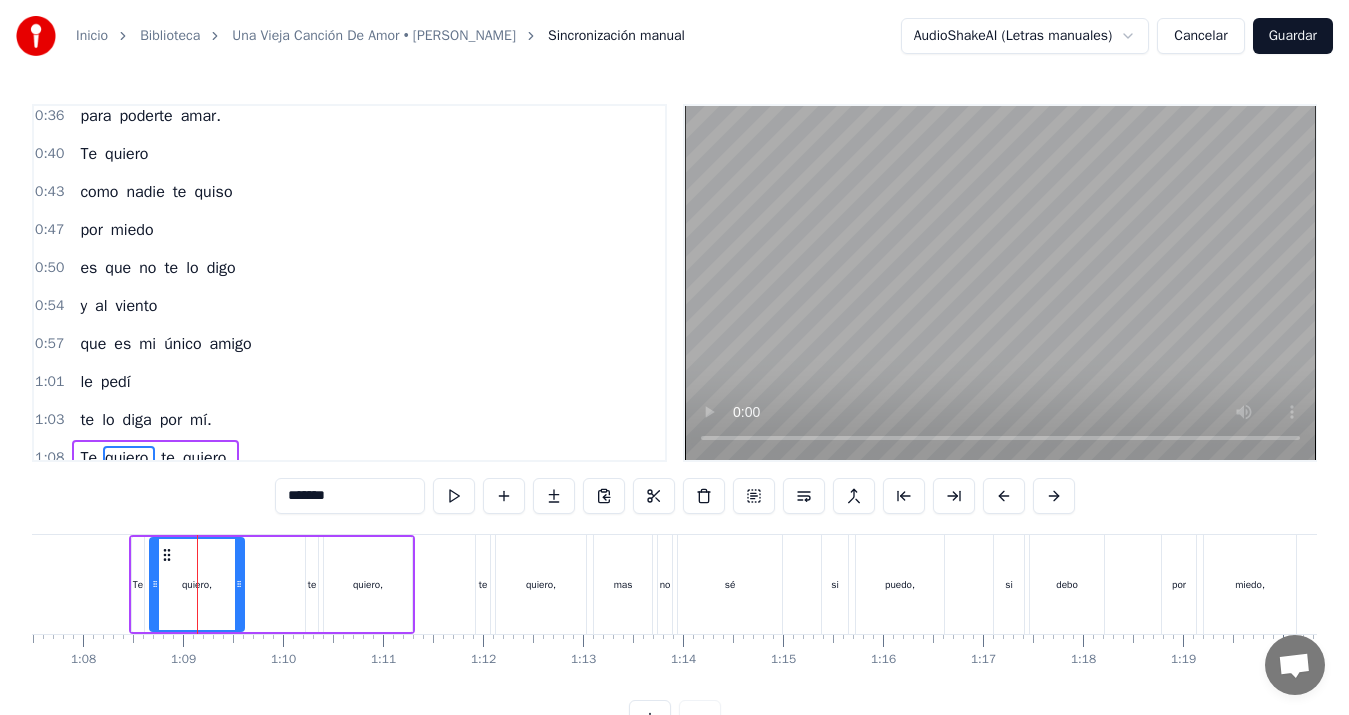 scroll, scrollTop: 450, scrollLeft: 0, axis: vertical 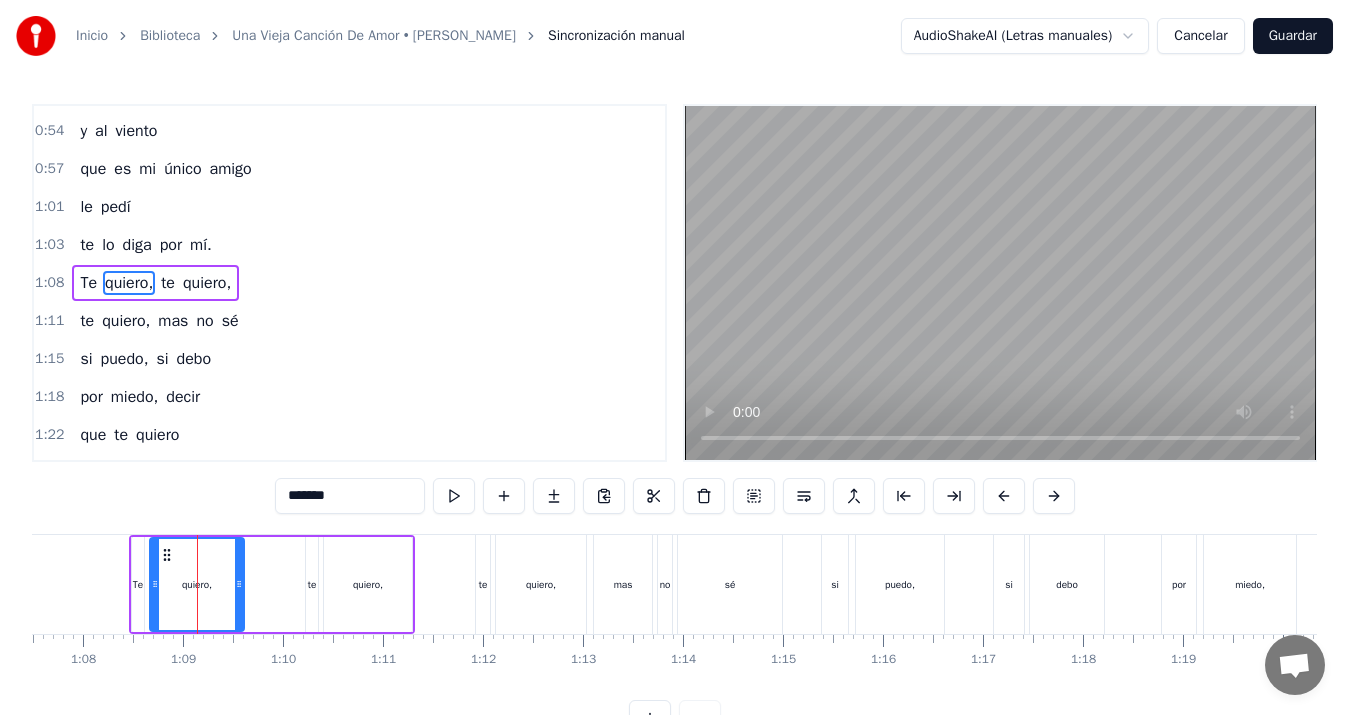 click on "te" at bounding box center [312, 584] 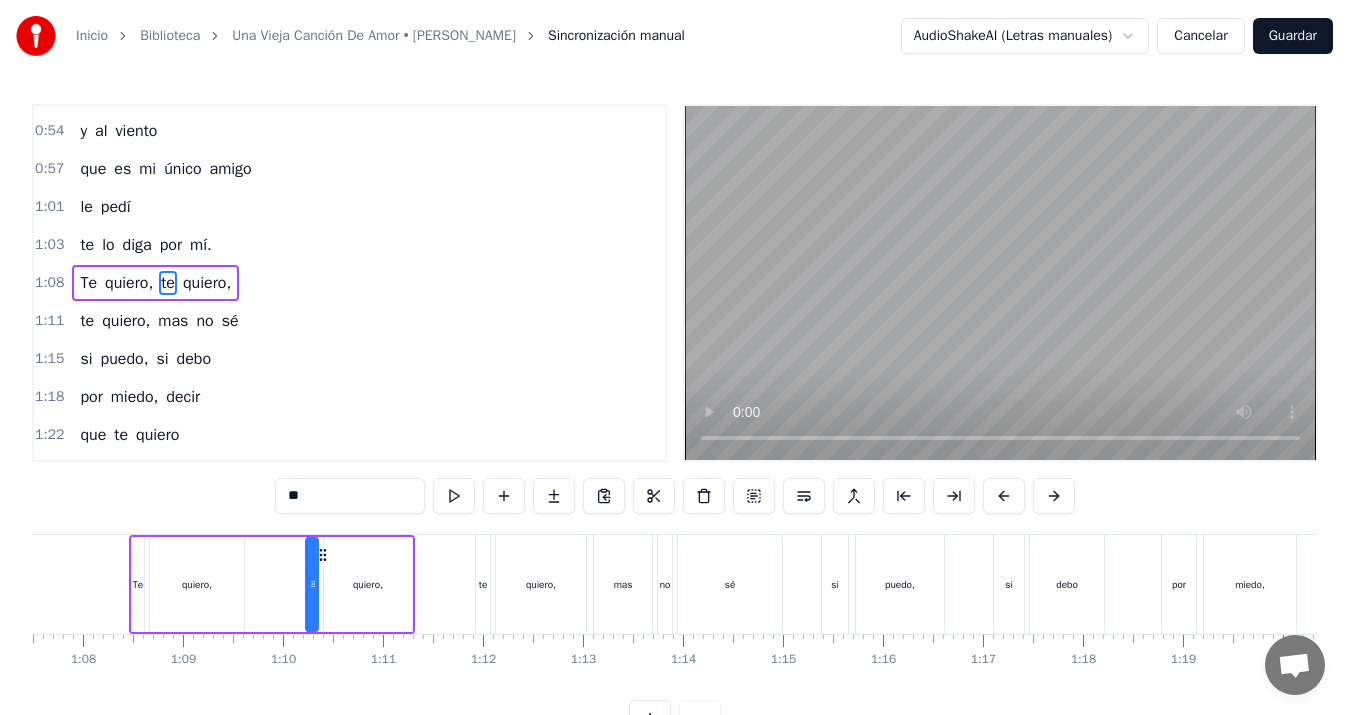 click on "Te quiero, te quiero," at bounding box center (272, 584) 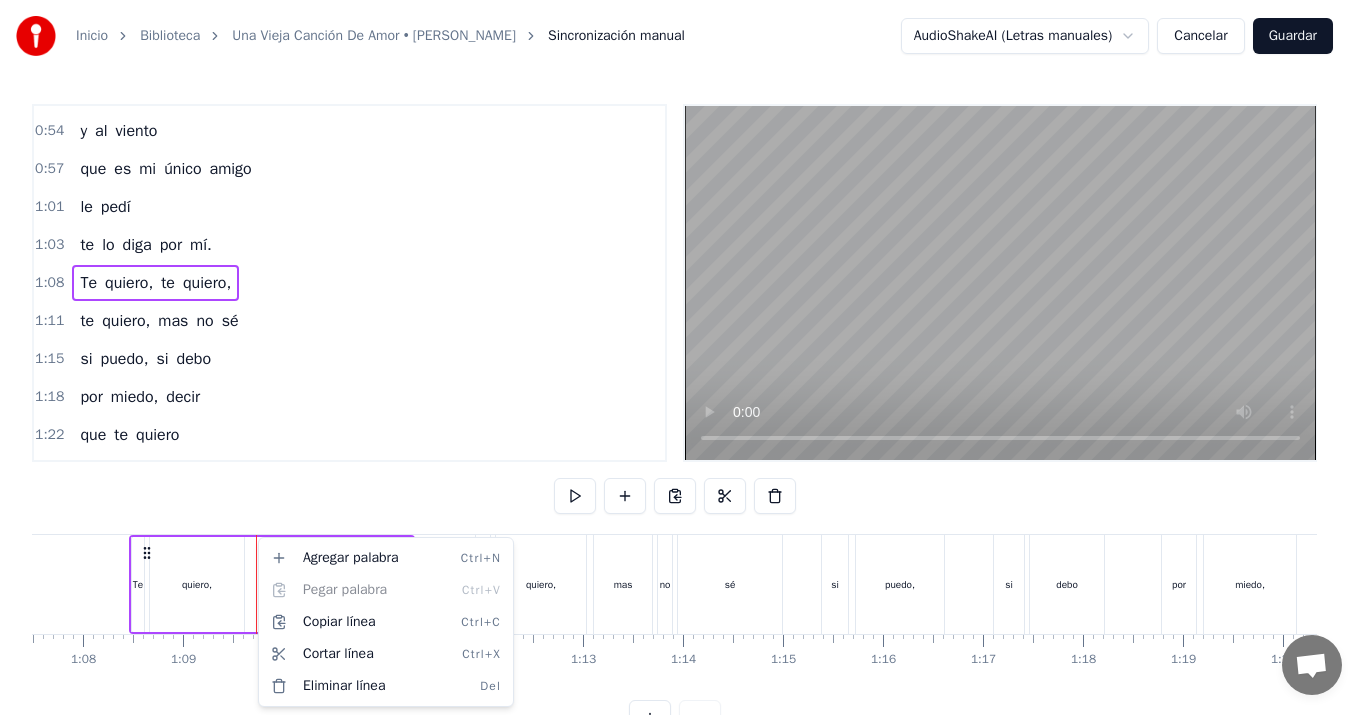 click on "Inicio Biblioteca Una Vieja Canción De Amor • [PERSON_NAME] manual AudioShakeAI (Letras manuales) Cancelar Guardar 0:13 Al cielo 0:15 le robé una estrella 0:20 al [PERSON_NAME] 0:22 una [PERSON_NAME] tan bella 0:27 y al tiempo 0:29 le pedí un momento 0:34 contigo 0:36 para poderte amar. 0:40 Te quiero 0:43 como nadie te quiso 0:47 por miedo 0:50 es que no te lo digo 0:54 y al viento 0:57 que es mi único amigo 1:01 le pedí 1:03 te lo diga por mí. 1:08 Te quiero, te quiero, 1:11 te quiero, mas no sé 1:15 si puedo, si debo 1:18 por miedo, decir 1:22 que te quiero 1:24 te quiero, te quiero 1:26 y que no puedo más 1:31 vivir sin ti. 1:50 Y al tiempo 1:52 le pedí un momento 1:56 contigo 1:59 para poderte amar. 2:03 Te quiero, te quiero 2:07 te quiero, mas no sé 2:10 si puedo, si debo 2:14 por miedo decir 2:17 que te quiero 2:19 te quiero, te quiero 2:22 y que no puedo más 2:27 vivir sin ti. 2:31 Al cielo 2:33 le robé una estrella 2:38 al [PERSON_NAME] 2:40 una [PERSON_NAME] tan bella 2:45 y al tiempo 2:47 le pedí un" at bounding box center (683, 384) 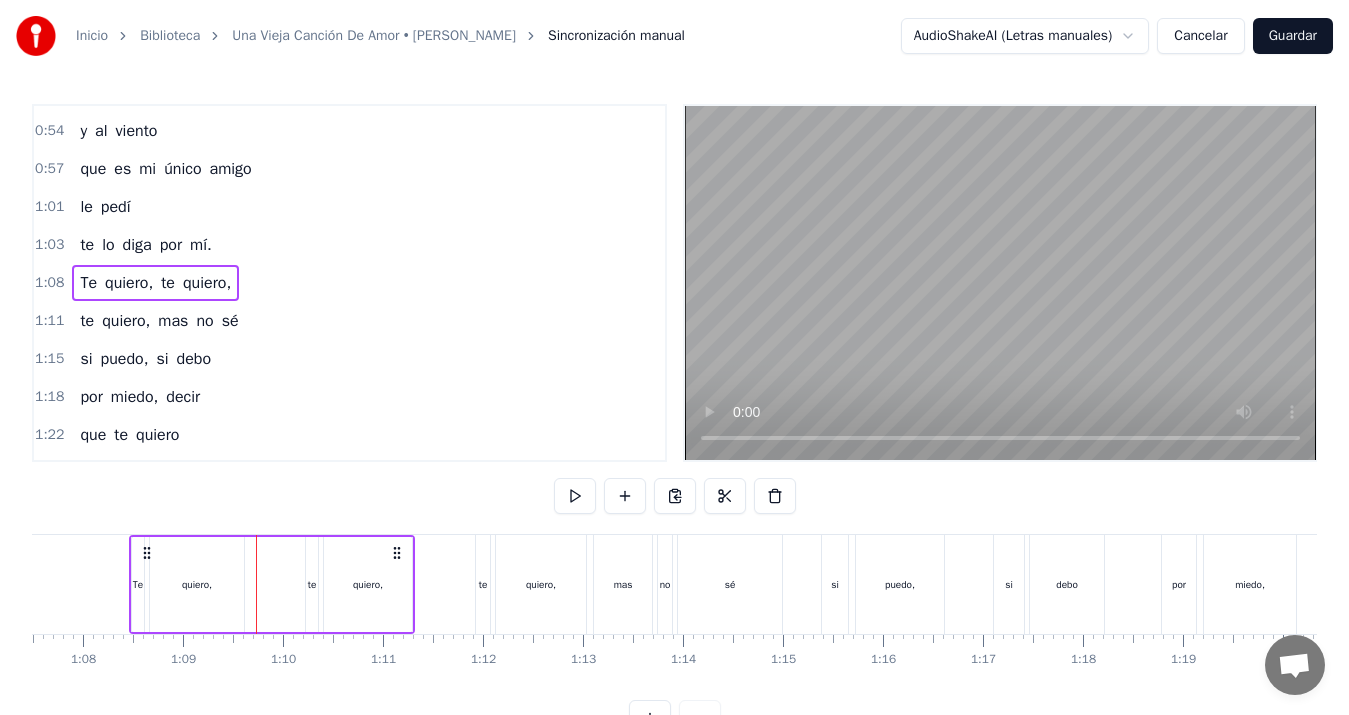 click at bounding box center [256, 584] 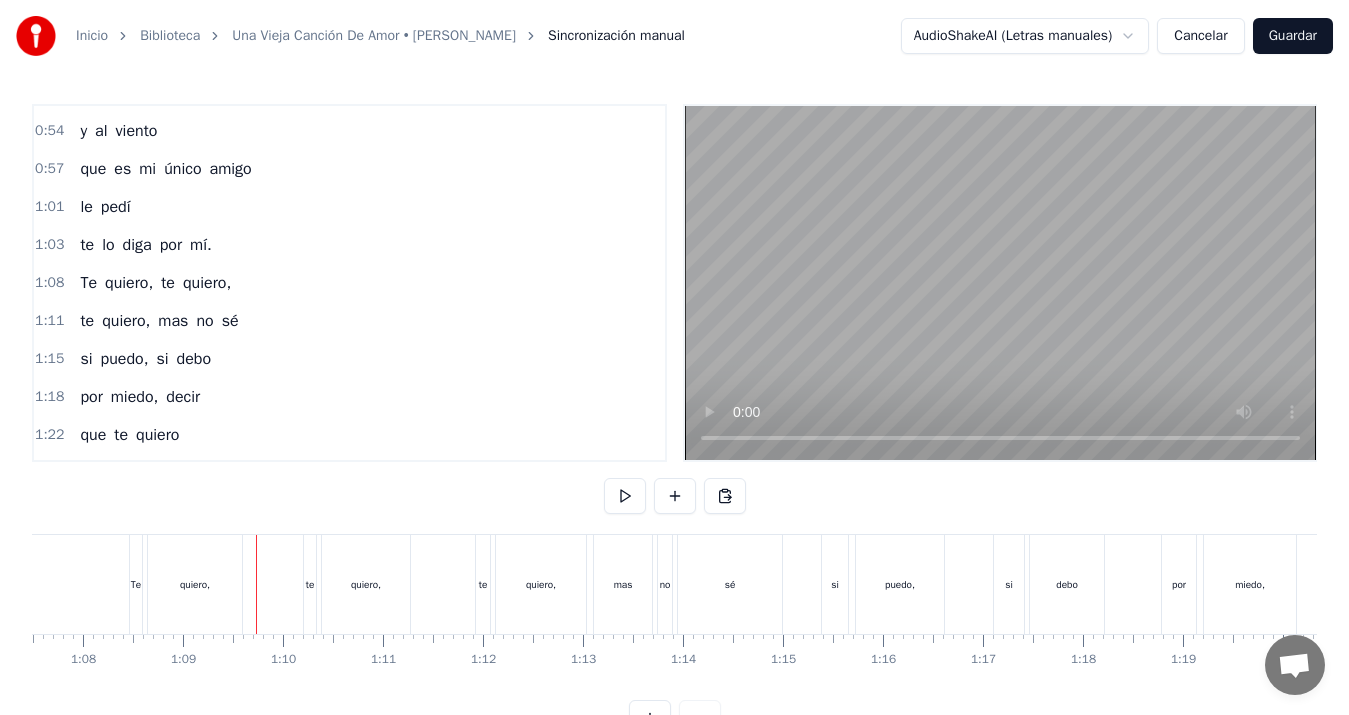 click on "te" at bounding box center [310, 584] 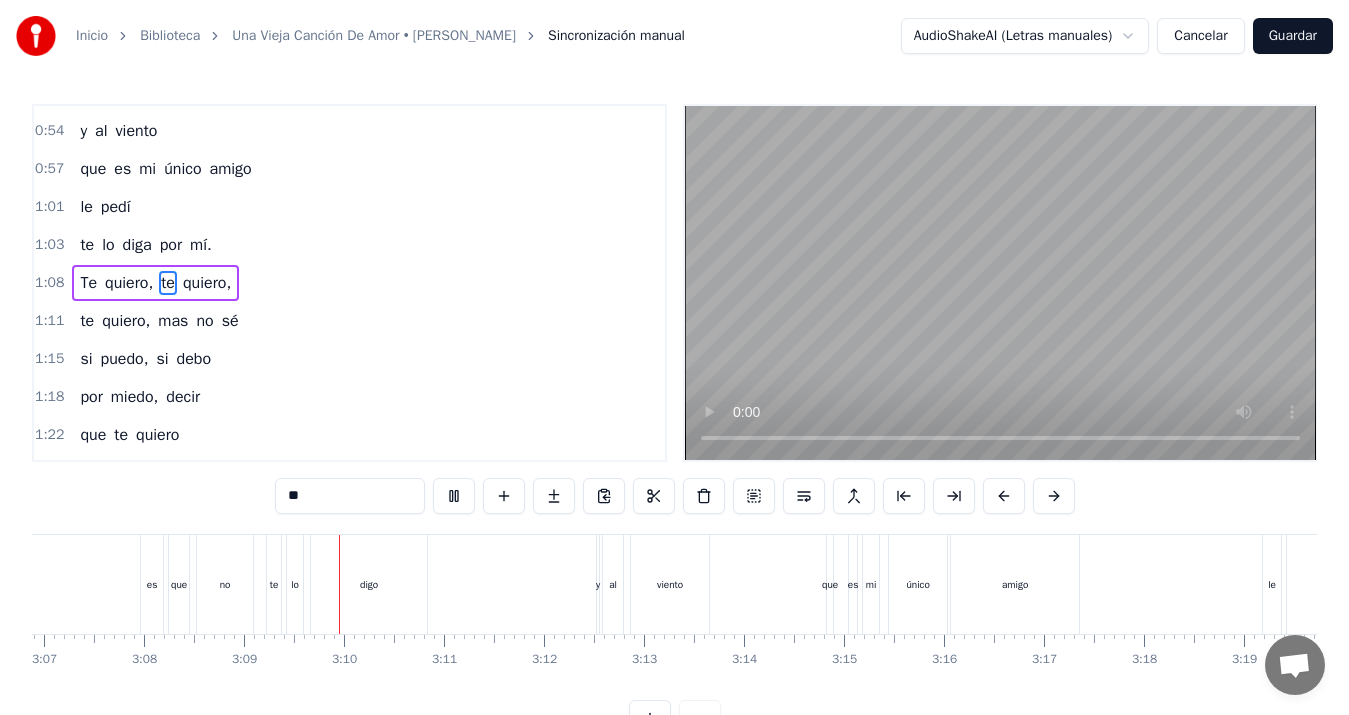 scroll, scrollTop: 0, scrollLeft: 18821, axis: horizontal 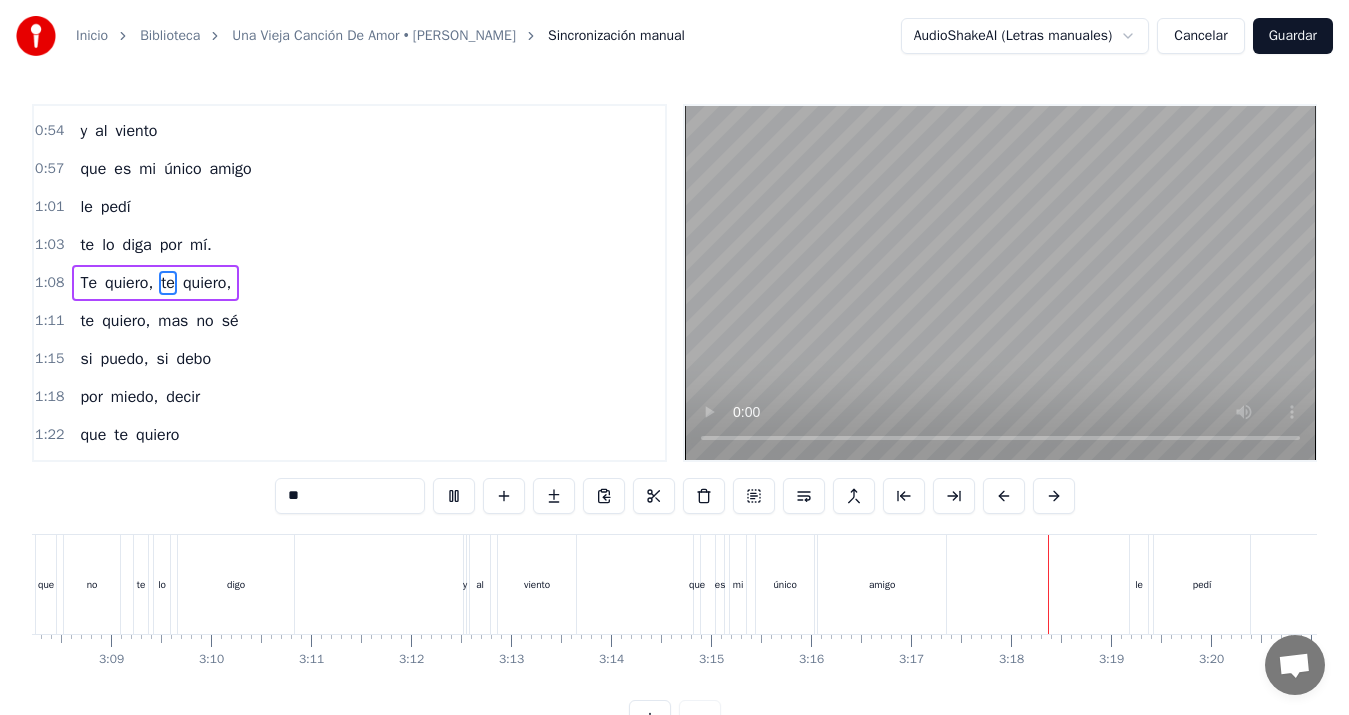 click on "Inicio Biblioteca Una Vieja Canción De Amor • [PERSON_NAME] Sincronización manual AudioShakeAI (Letras manuales) Cancelar Guardar" at bounding box center [674, 36] 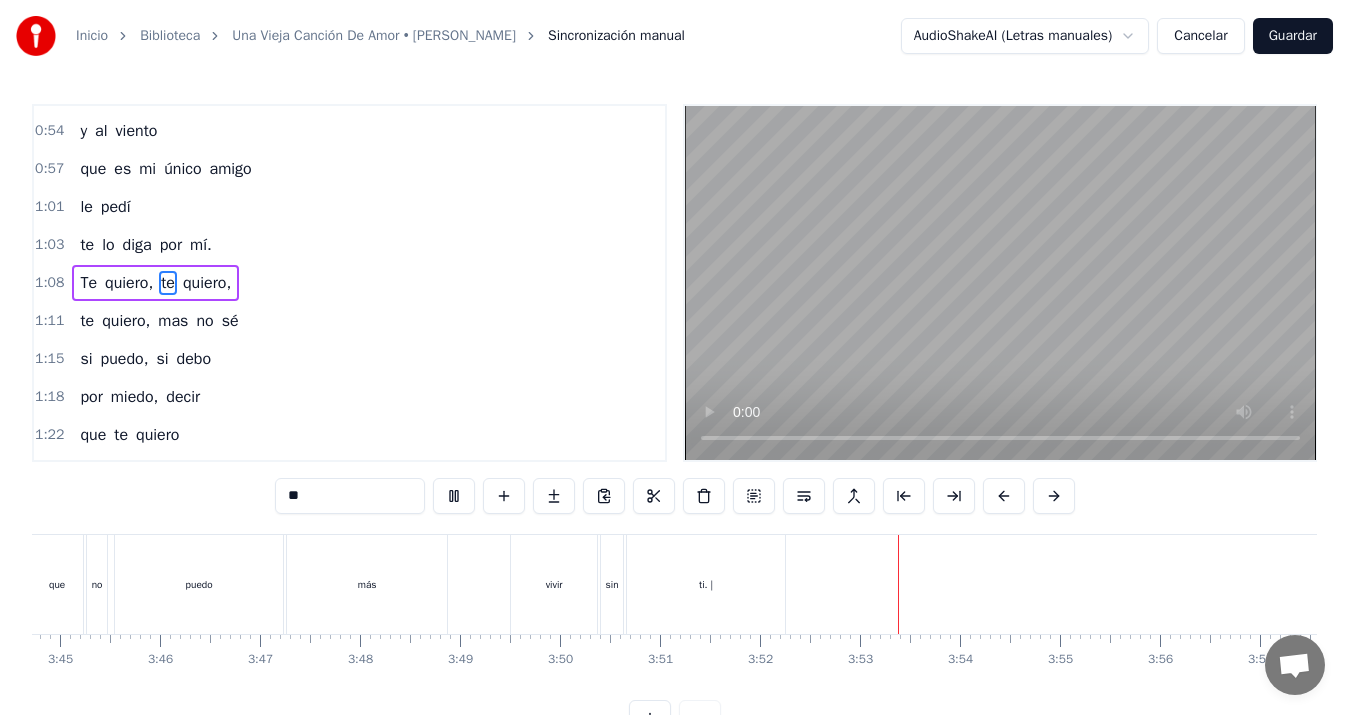 scroll, scrollTop: 0, scrollLeft: 22653, axis: horizontal 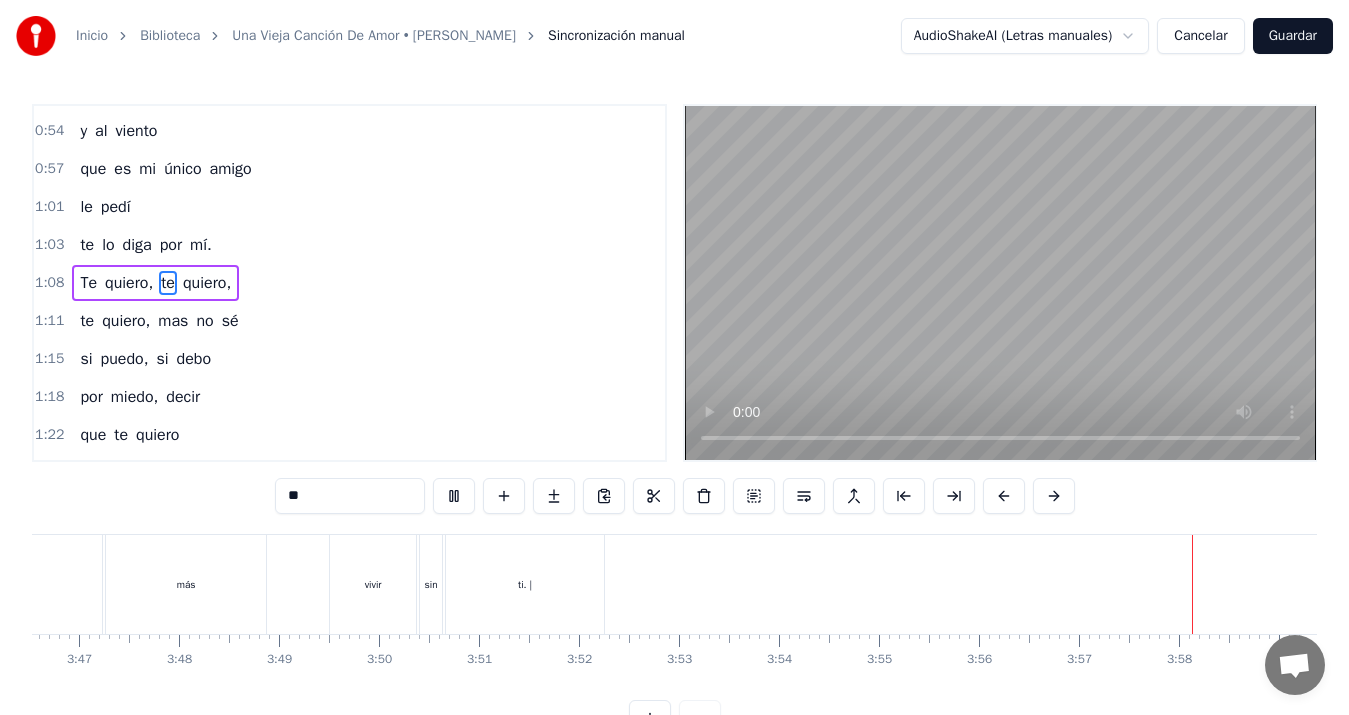 click on "Guardar" at bounding box center [1293, 36] 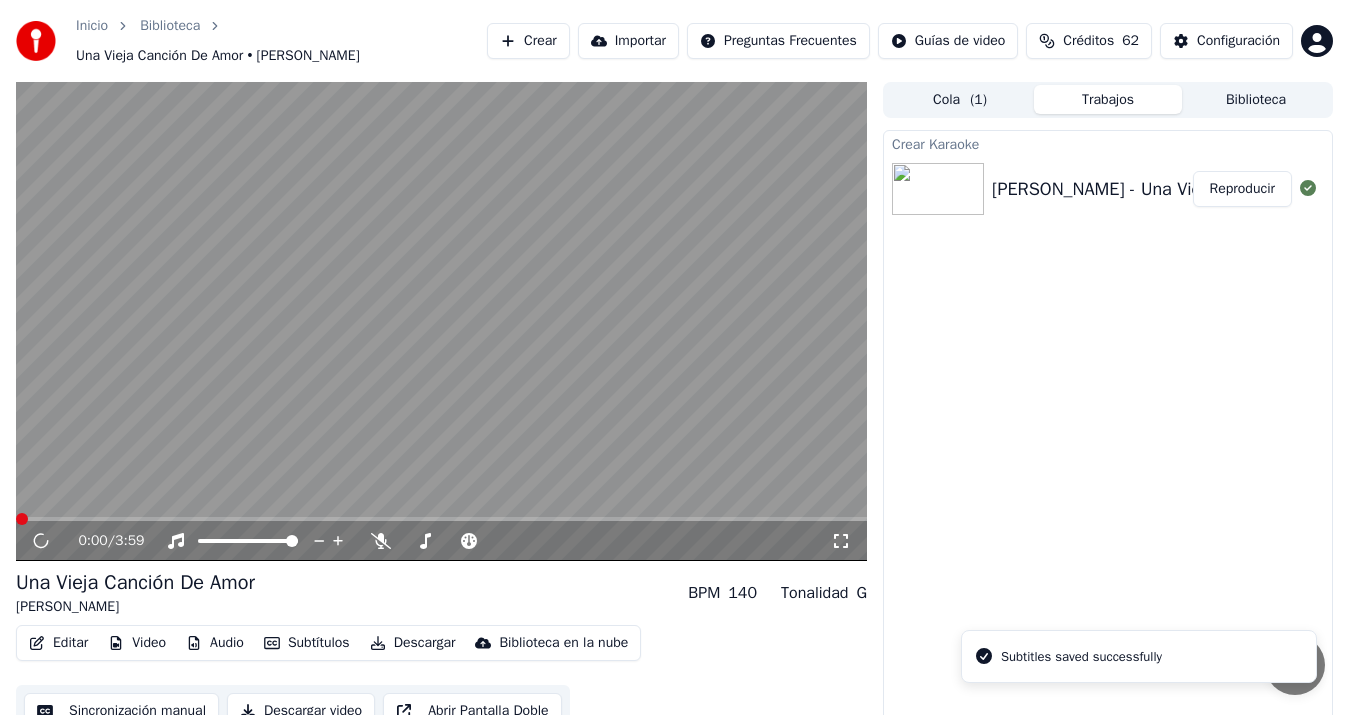 click on "Descargar video" at bounding box center [301, 711] 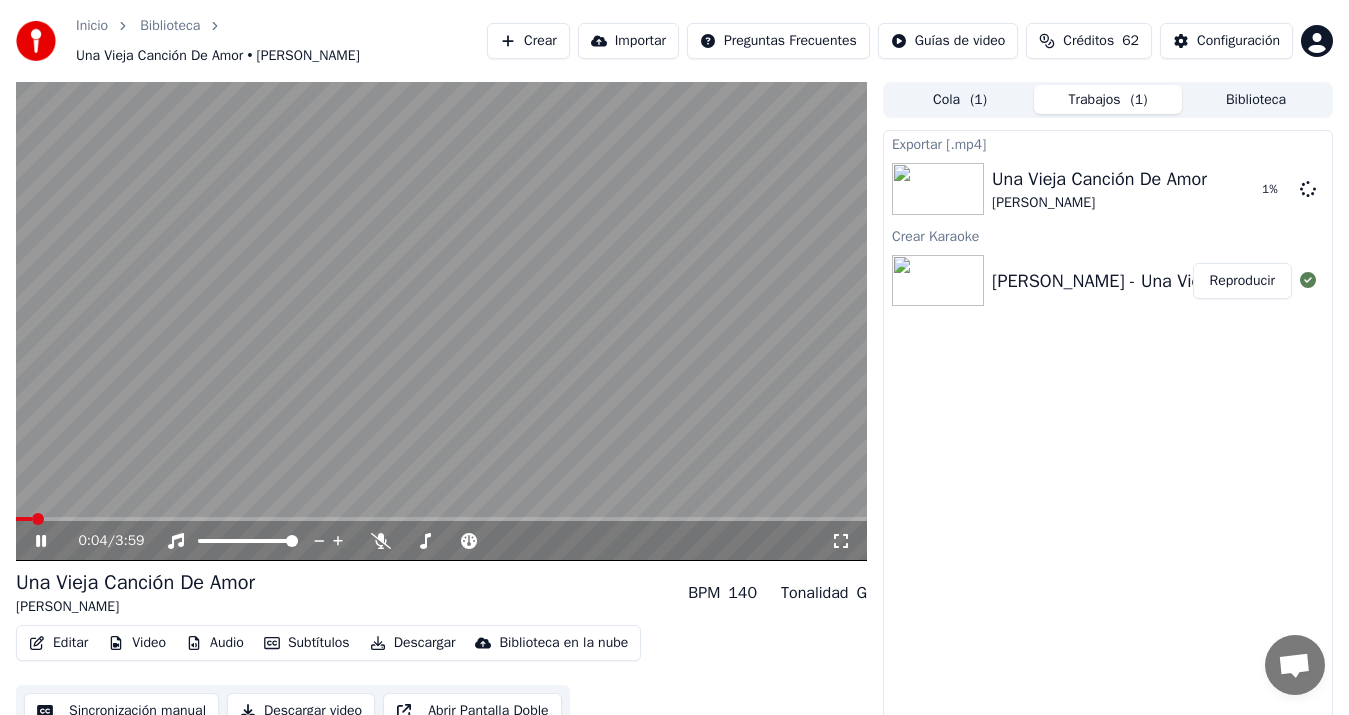 click at bounding box center [441, 321] 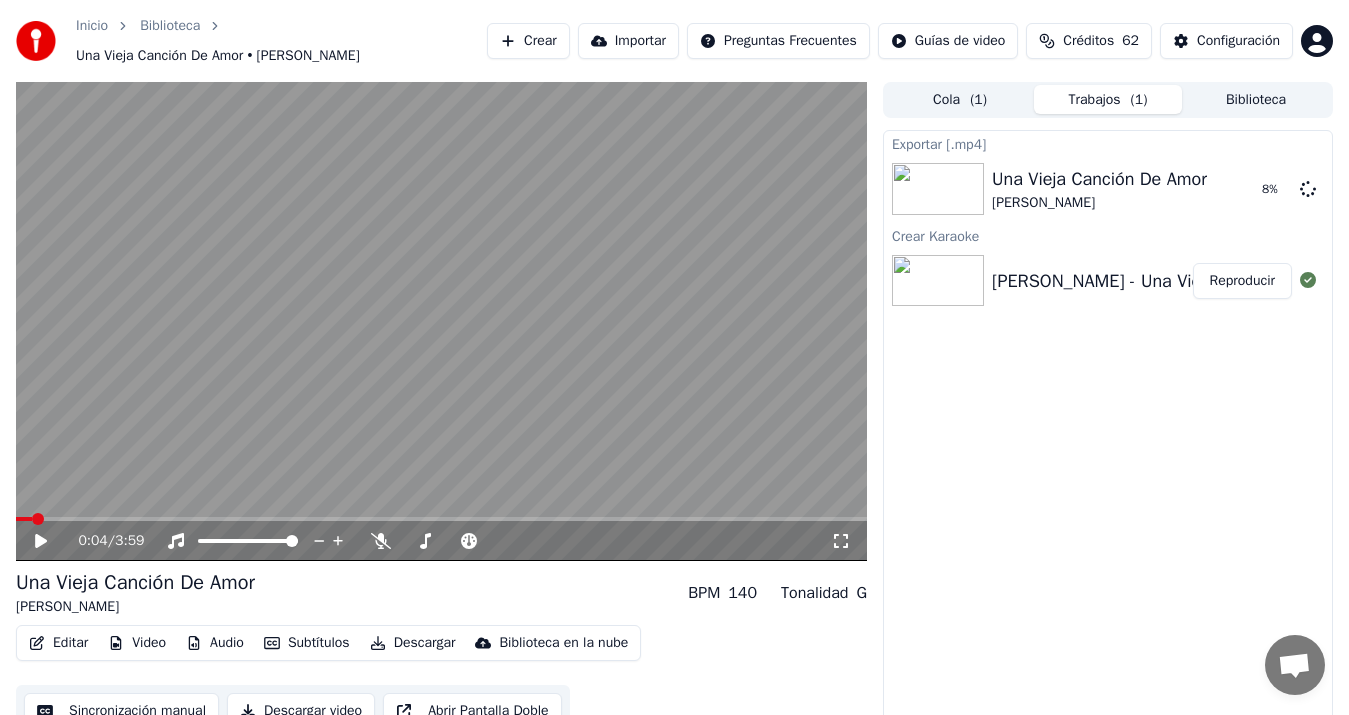 click on "0:04  /  3:59" at bounding box center (441, 321) 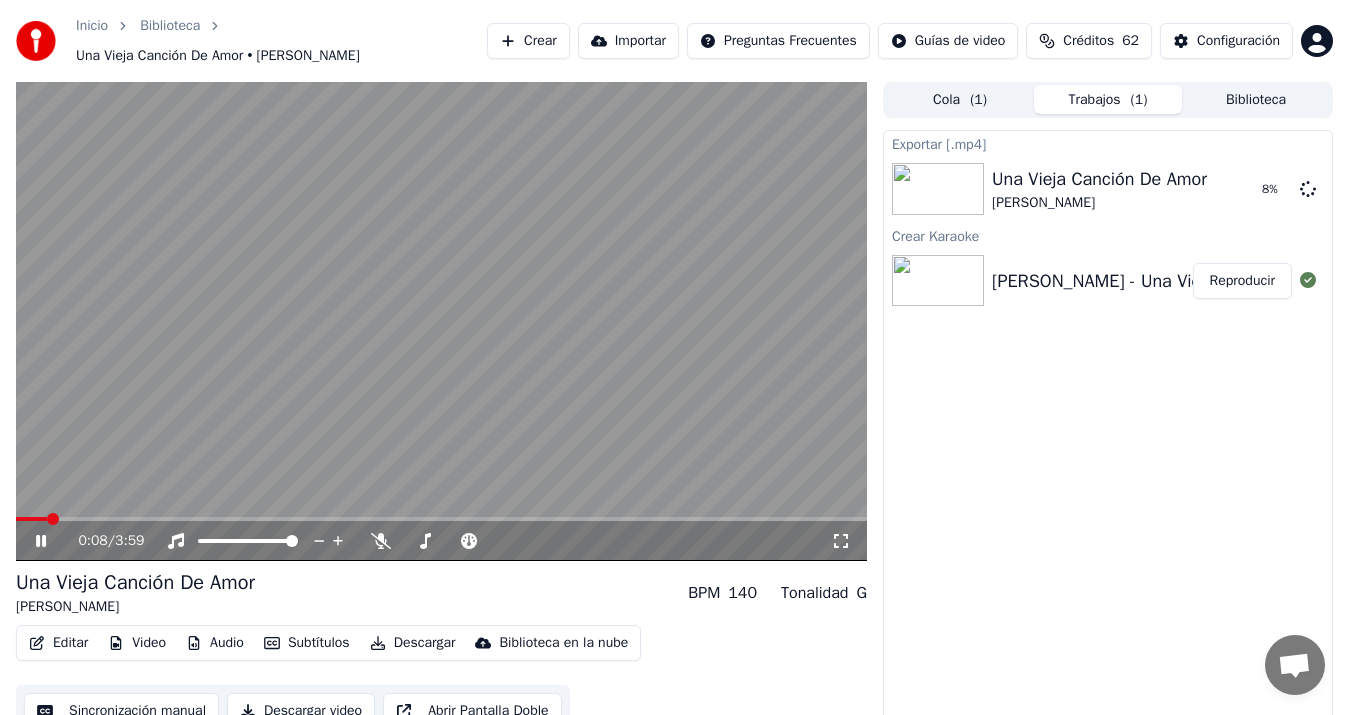 drag, startPoint x: 40, startPoint y: 514, endPoint x: 25, endPoint y: 516, distance: 15.132746 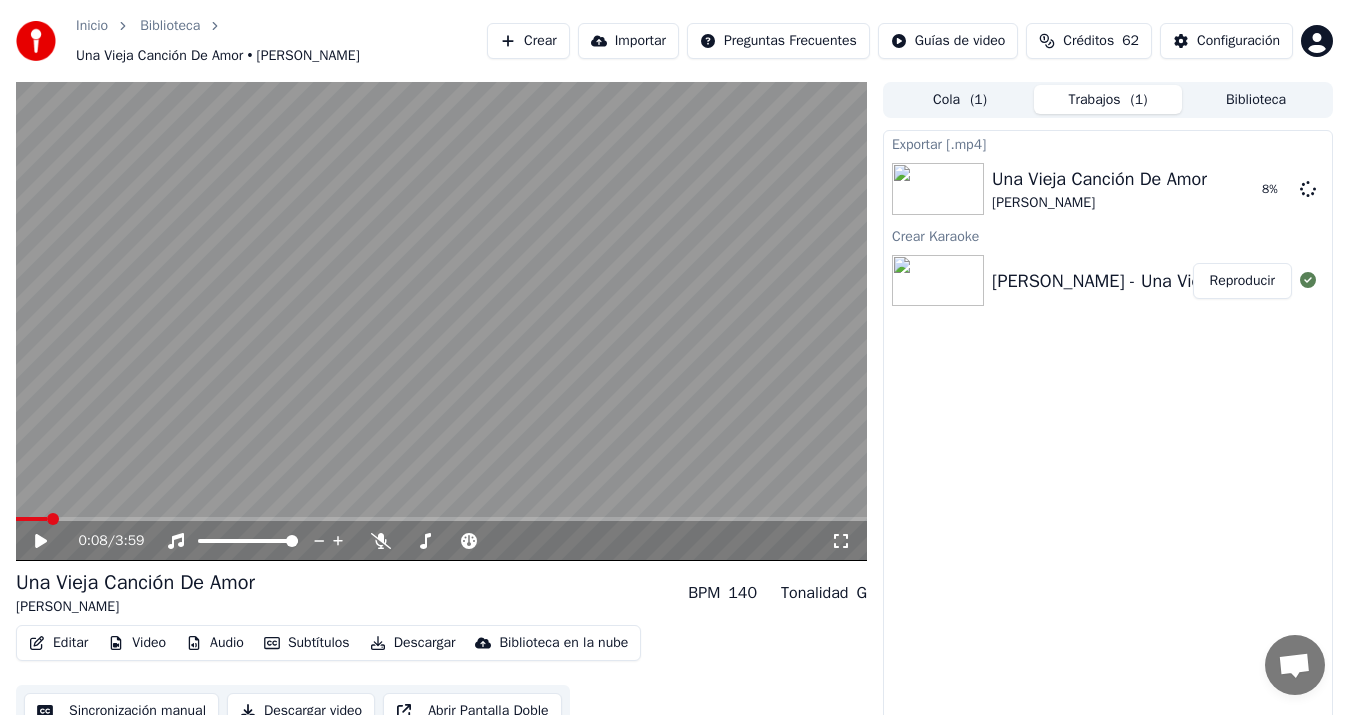 click at bounding box center [31, 519] 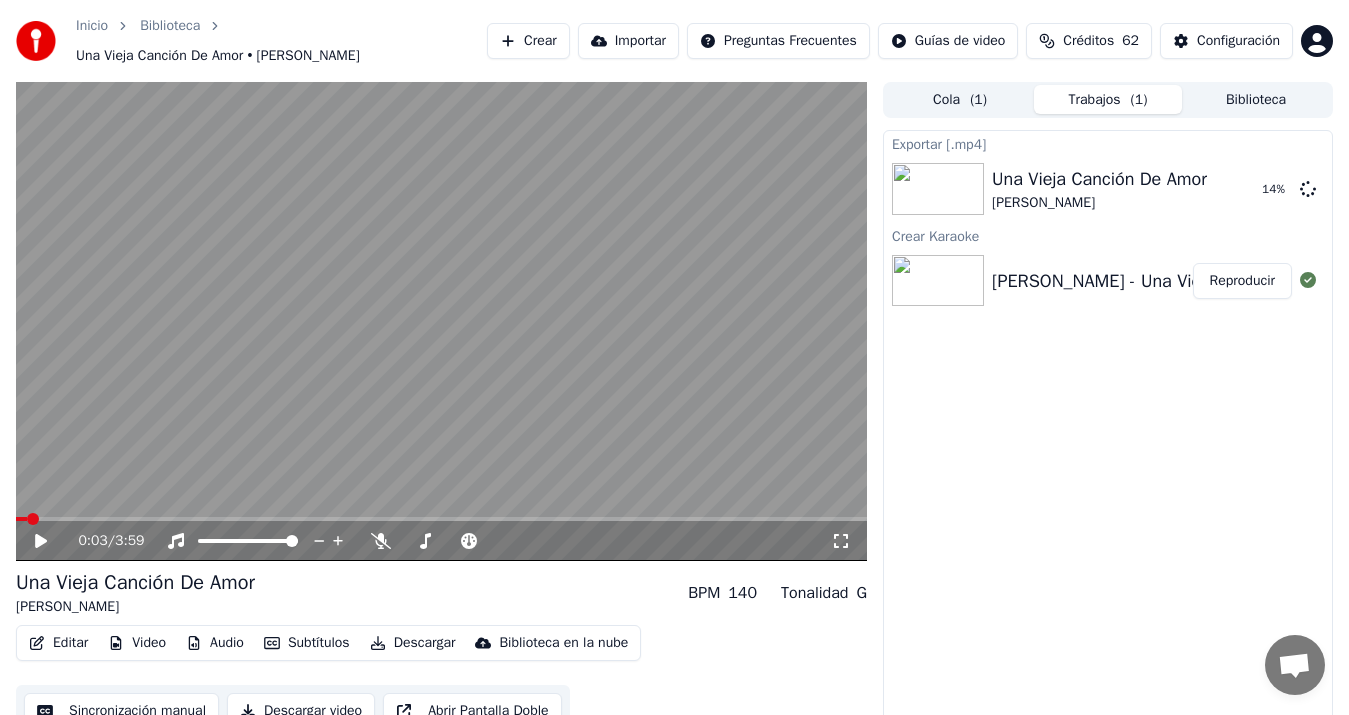 click at bounding box center (441, 321) 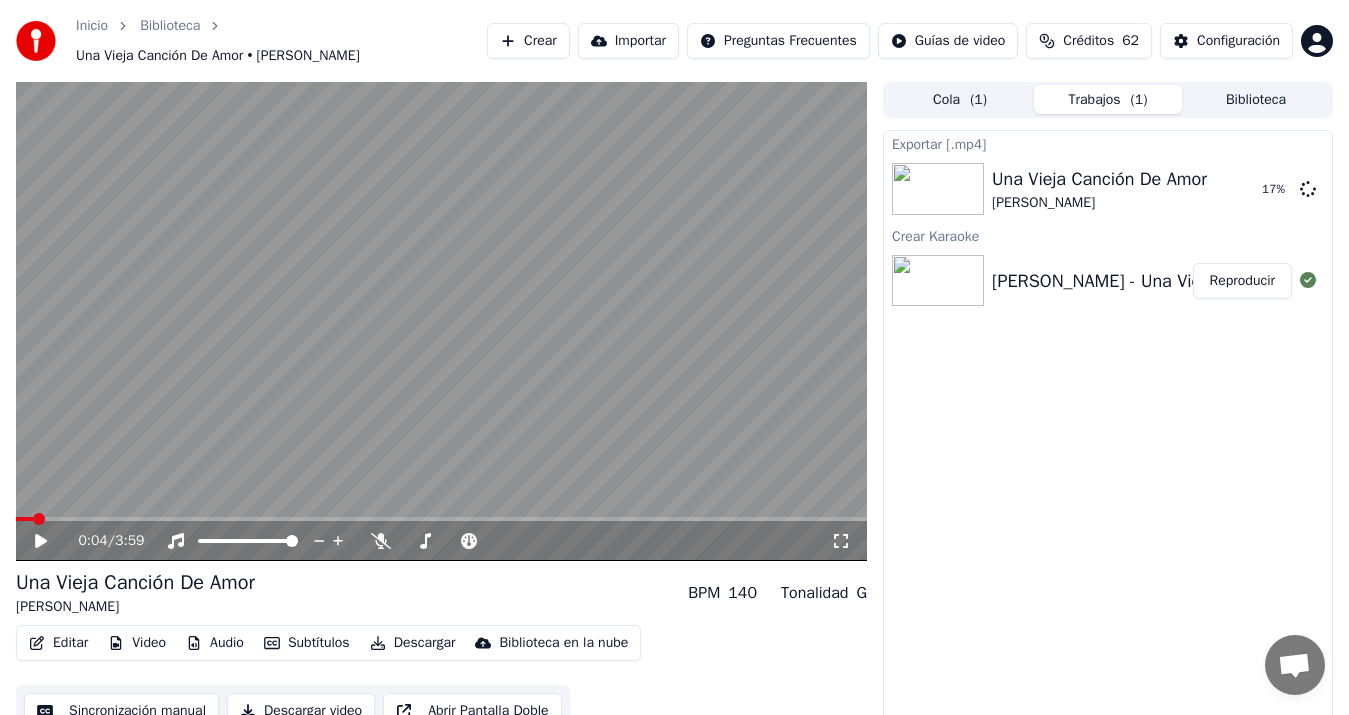 scroll, scrollTop: 23, scrollLeft: 0, axis: vertical 